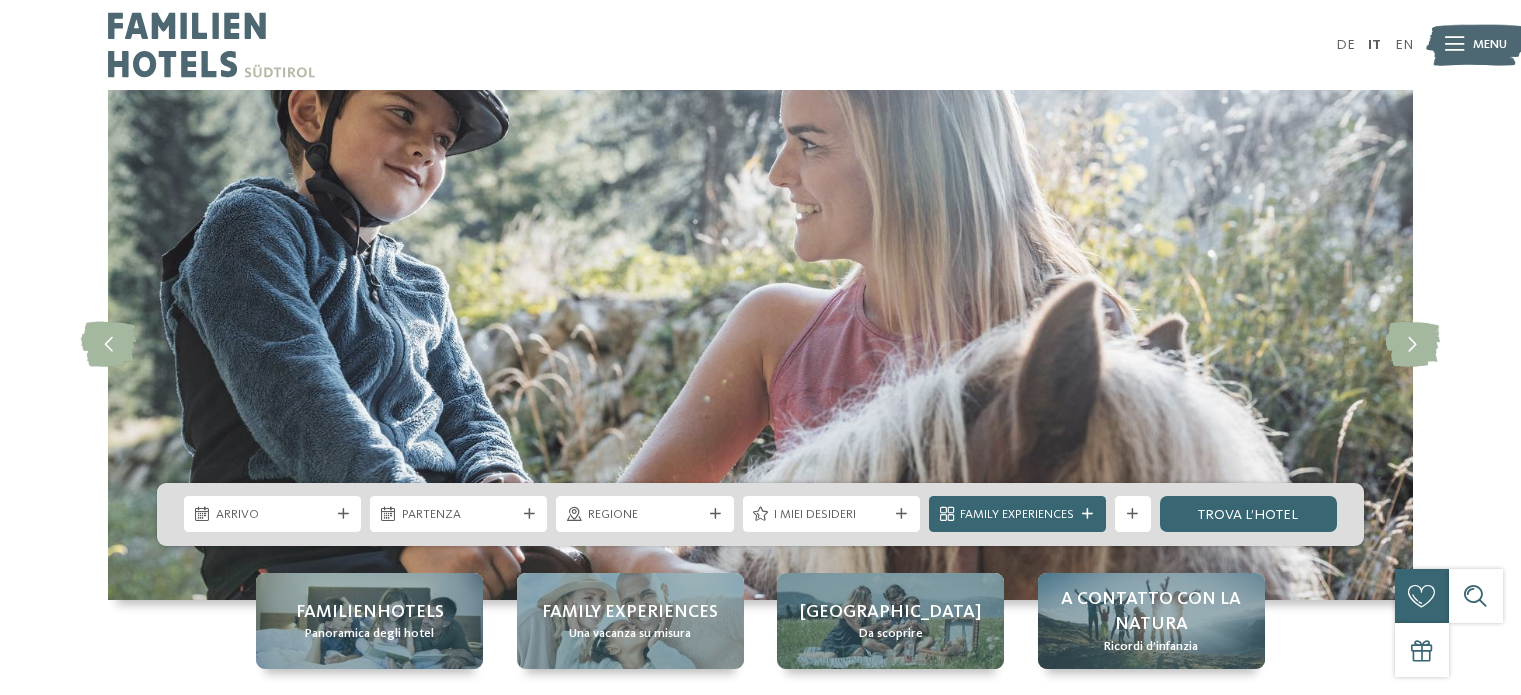 scroll, scrollTop: 0, scrollLeft: 0, axis: both 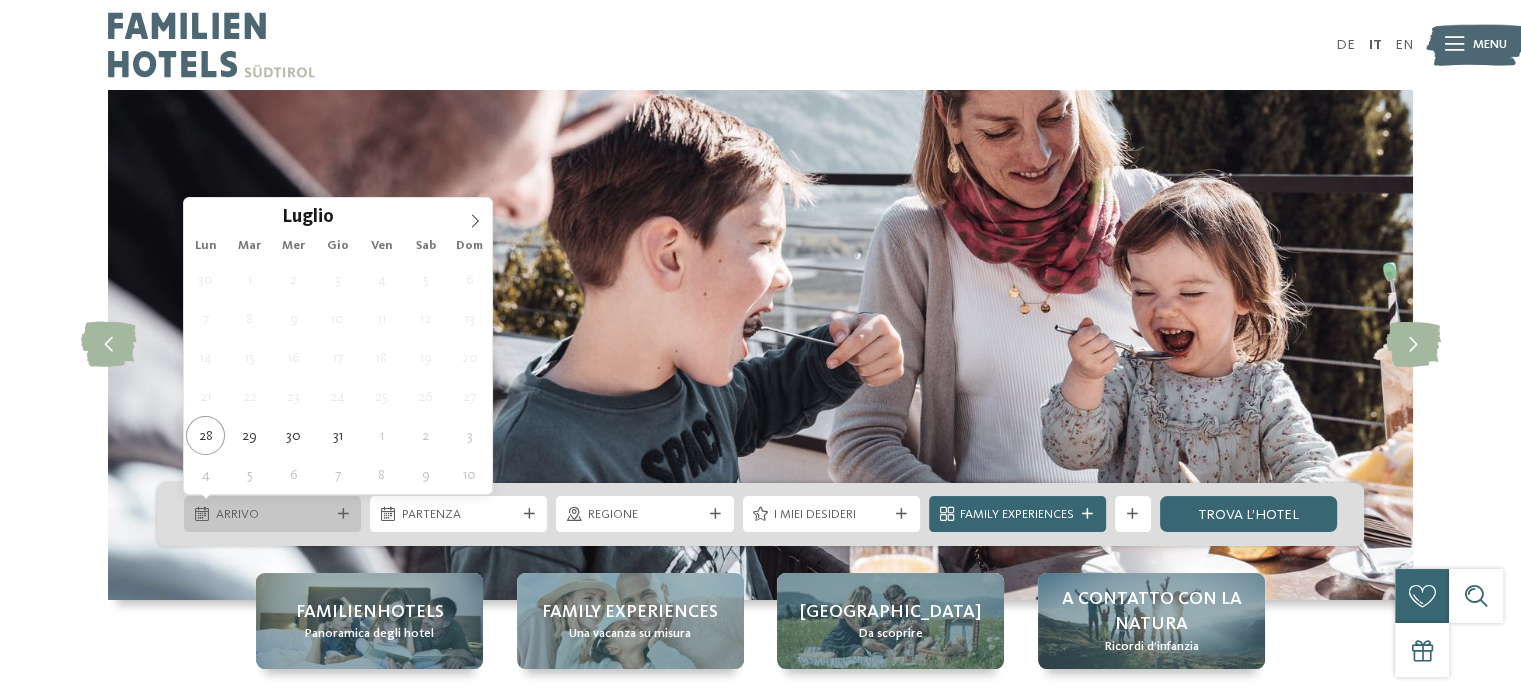 click on "Arrivo" at bounding box center [272, 514] 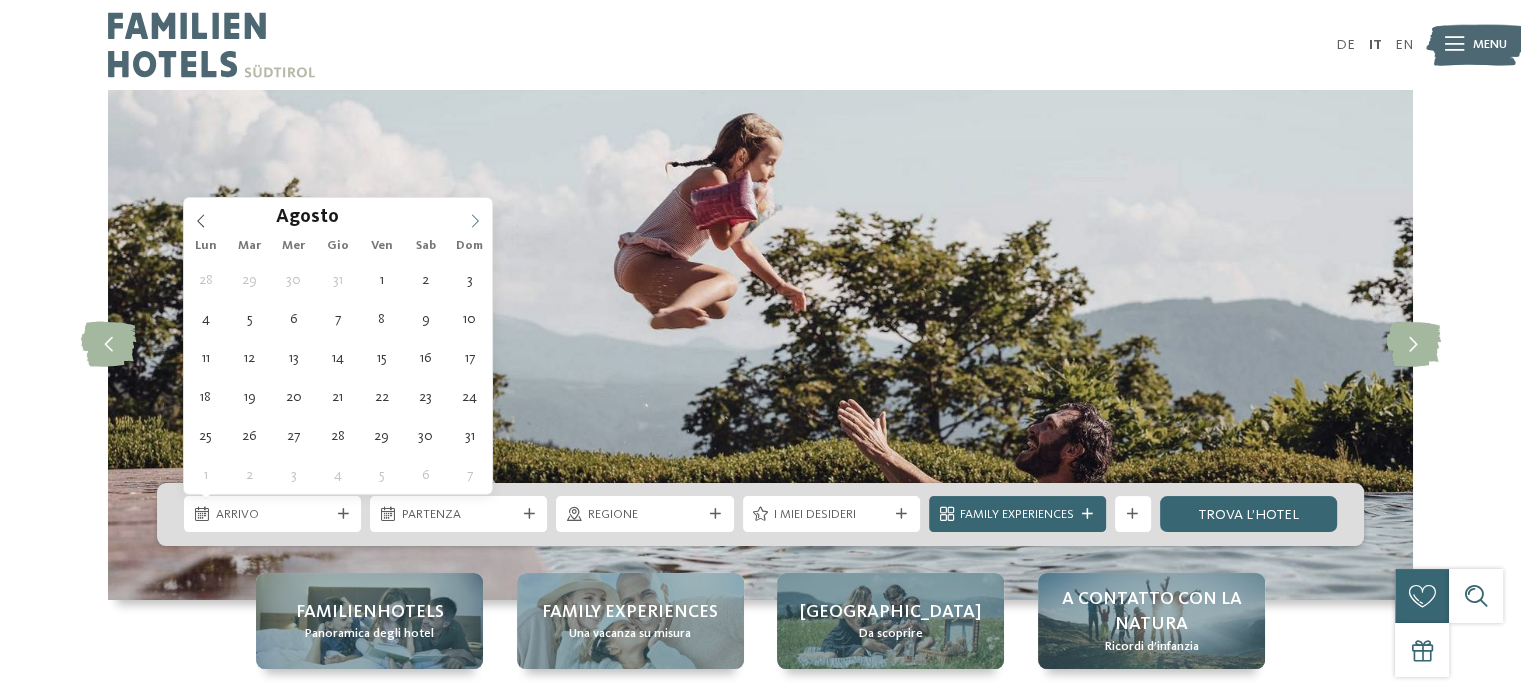 click 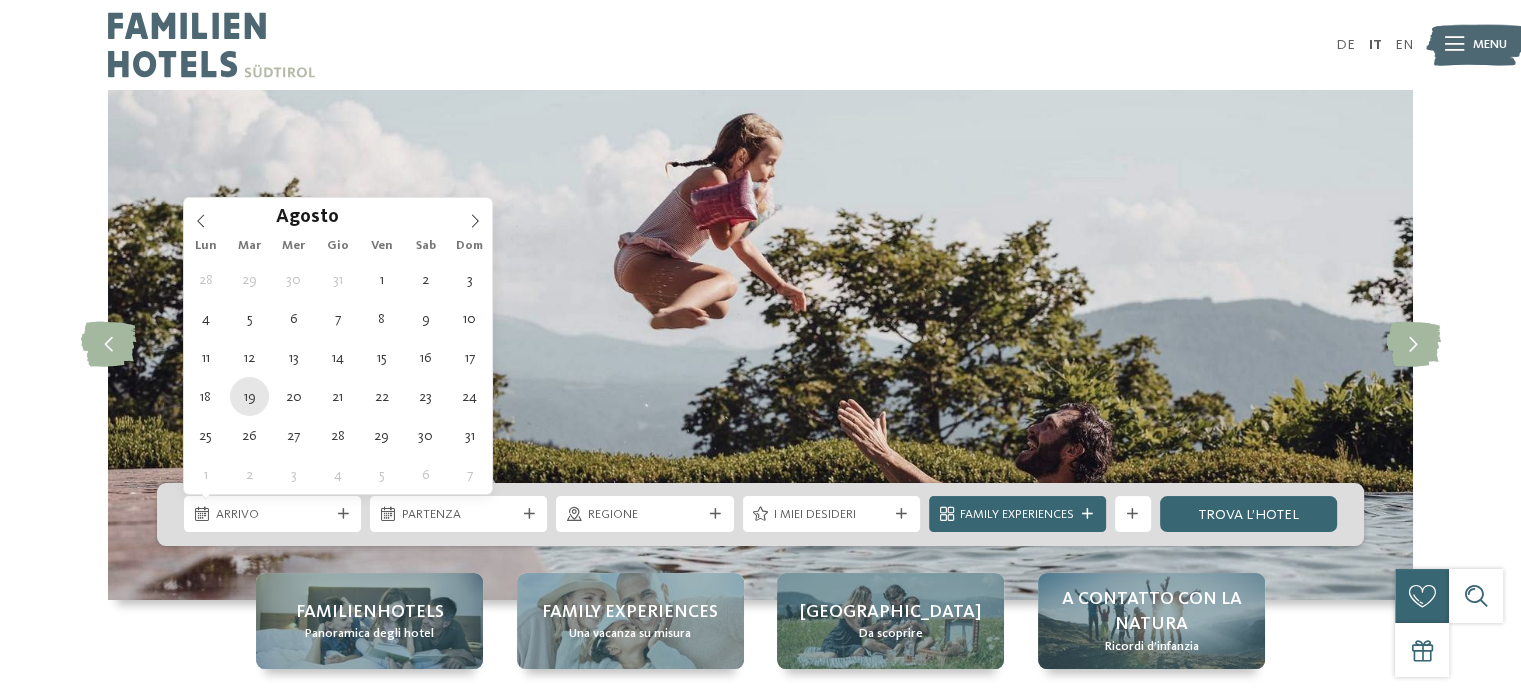 type on "[DATE]" 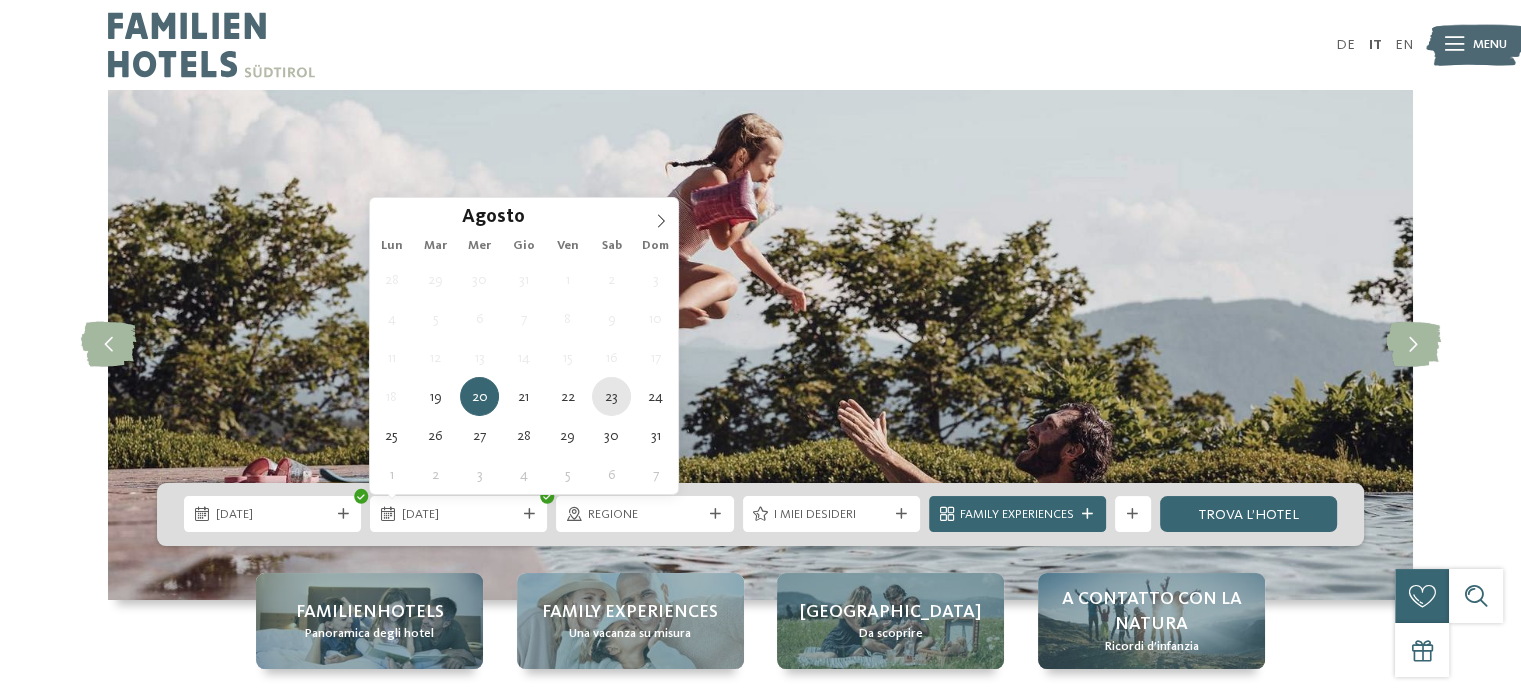 type on "[DATE]" 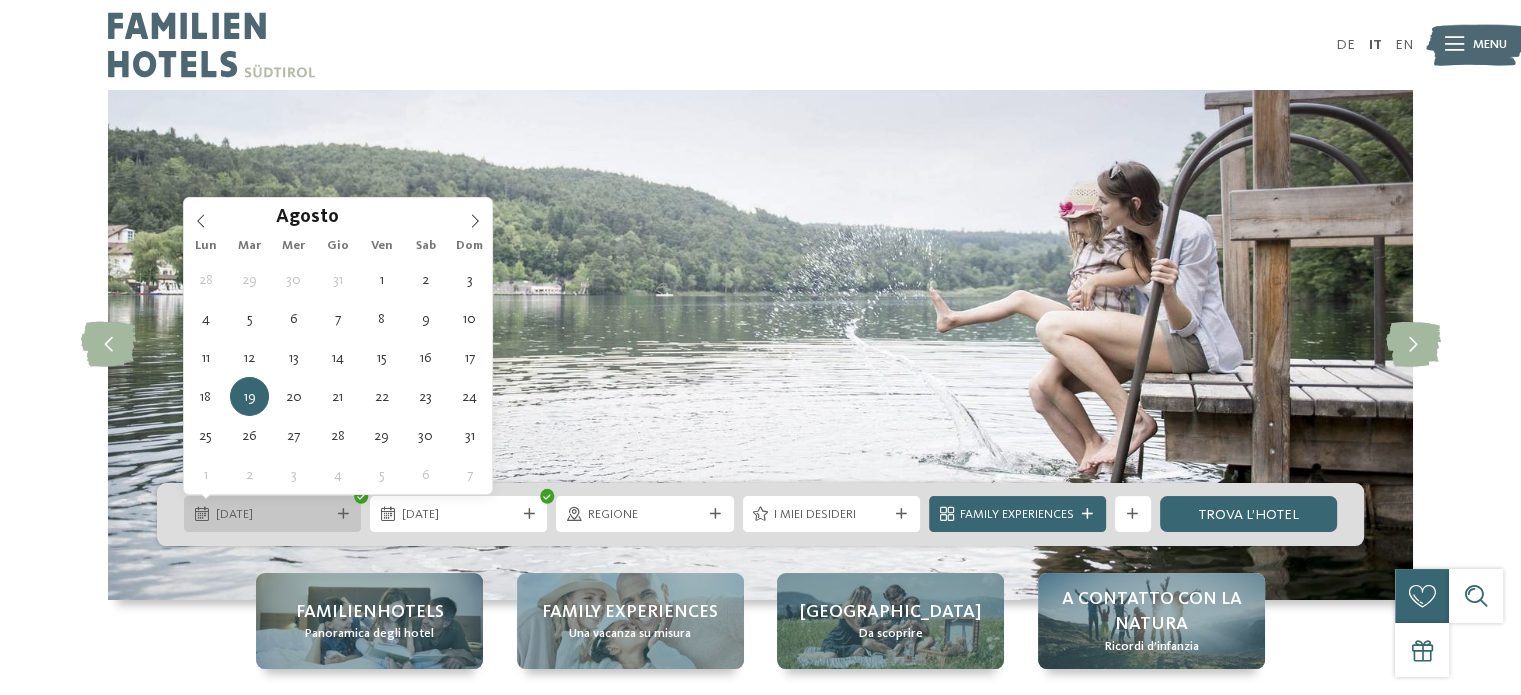 click at bounding box center [343, 514] 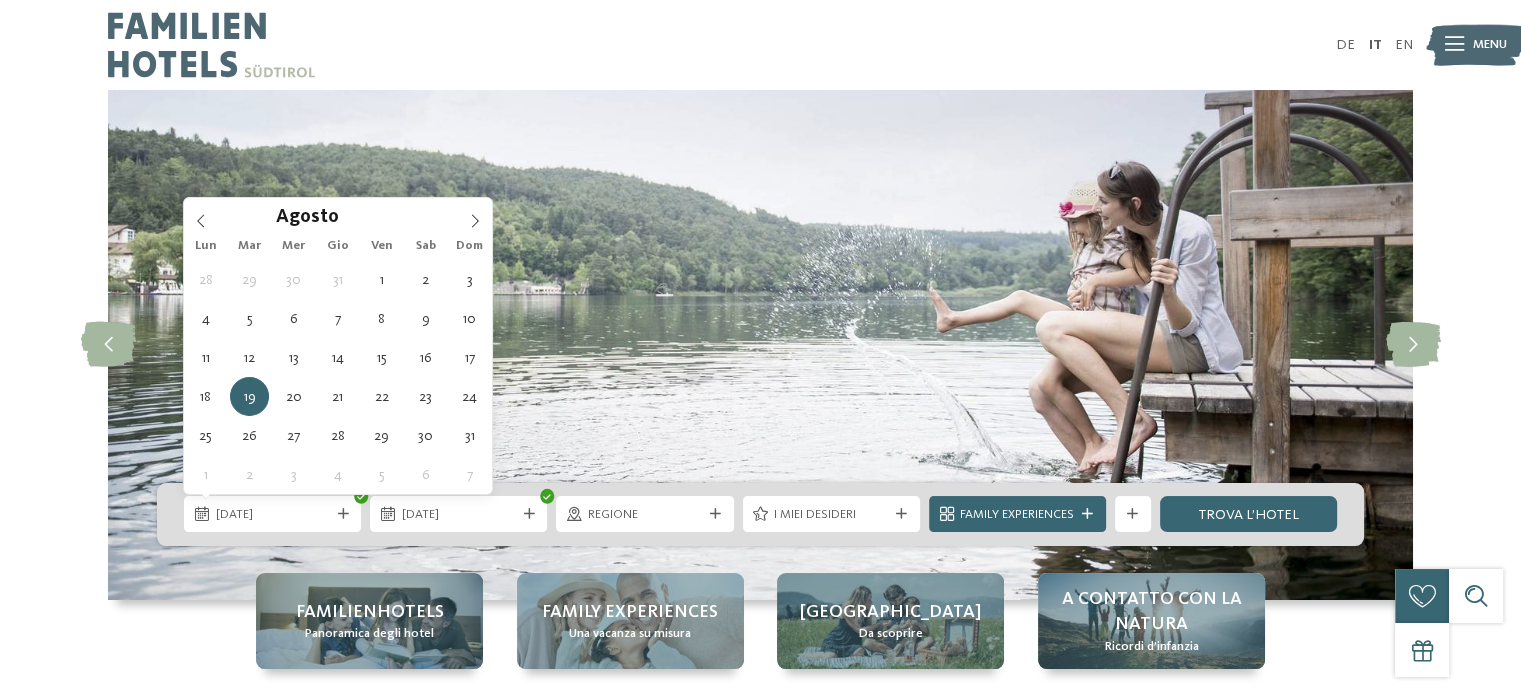 click at bounding box center (760, 345) 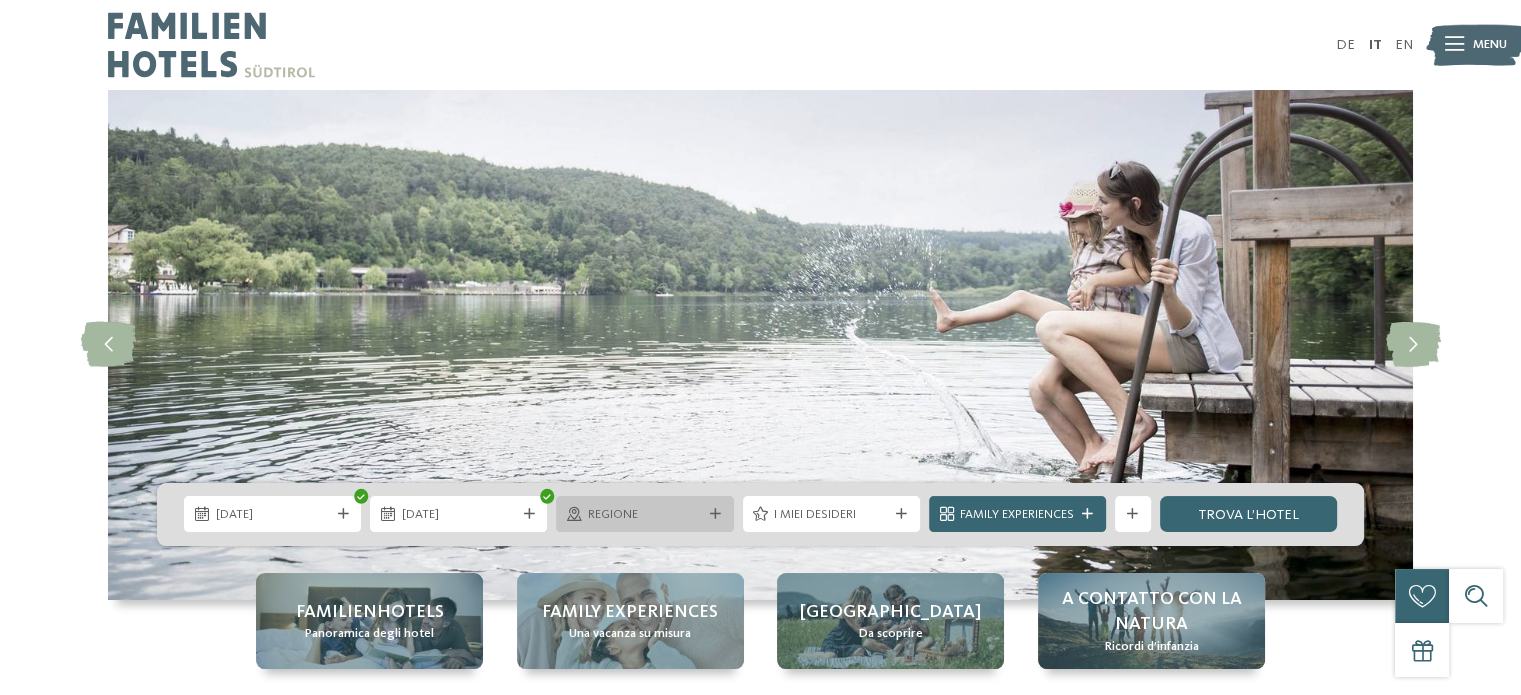 click at bounding box center (715, 514) 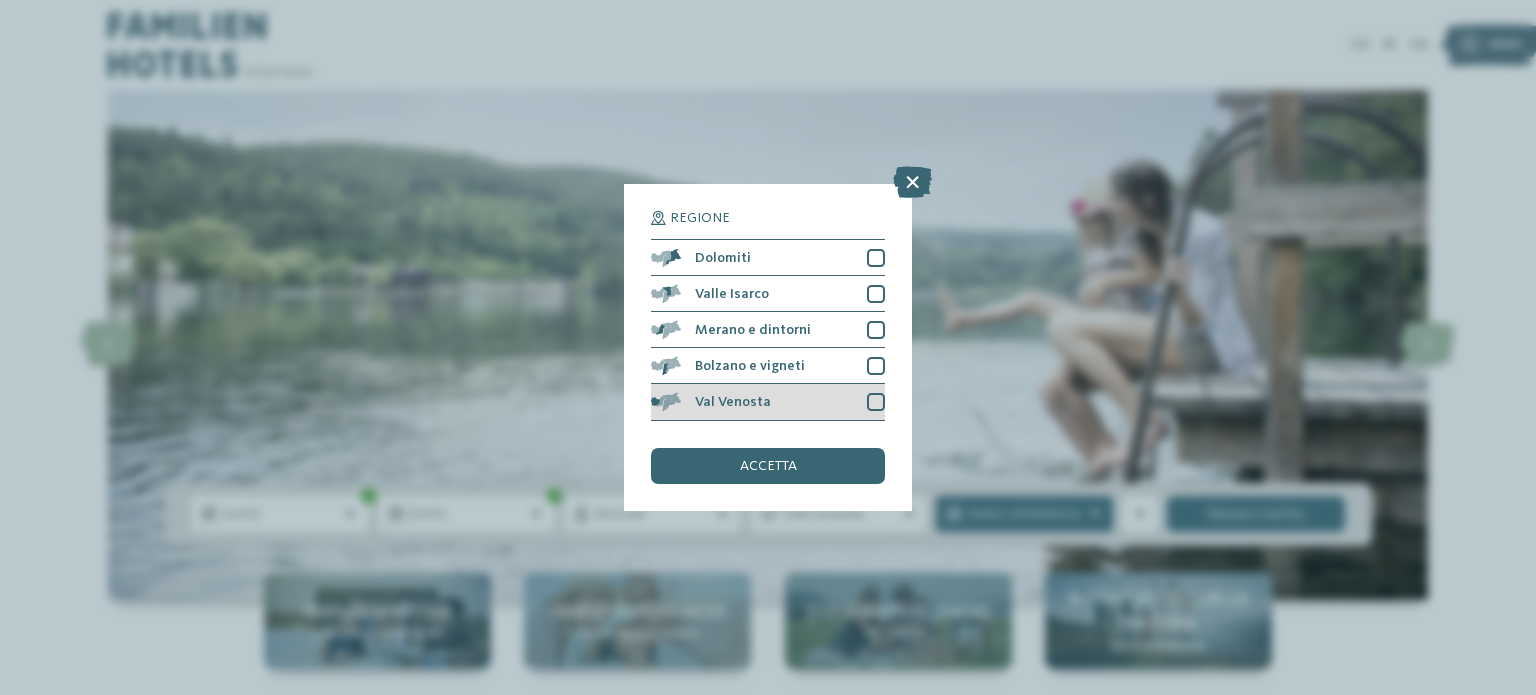 click at bounding box center [876, 402] 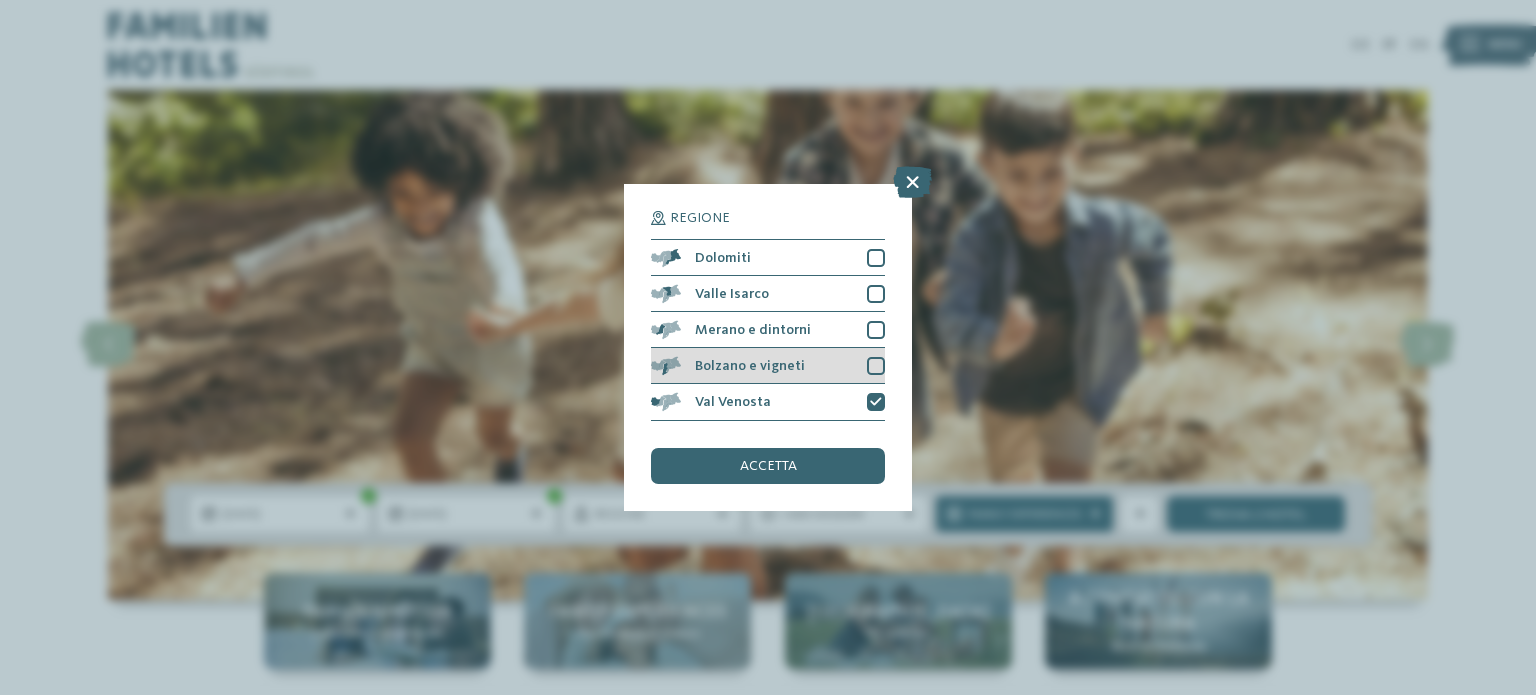 click at bounding box center [876, 366] 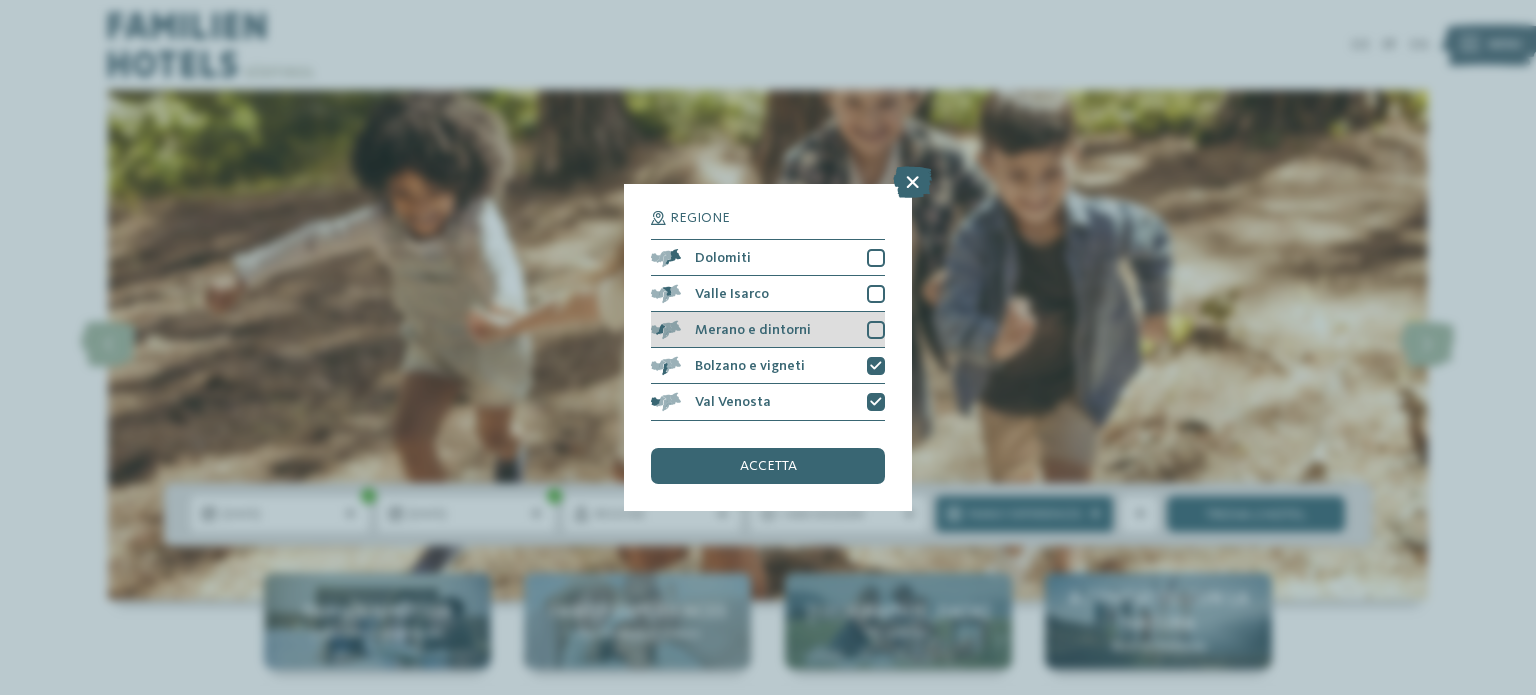 click at bounding box center (876, 330) 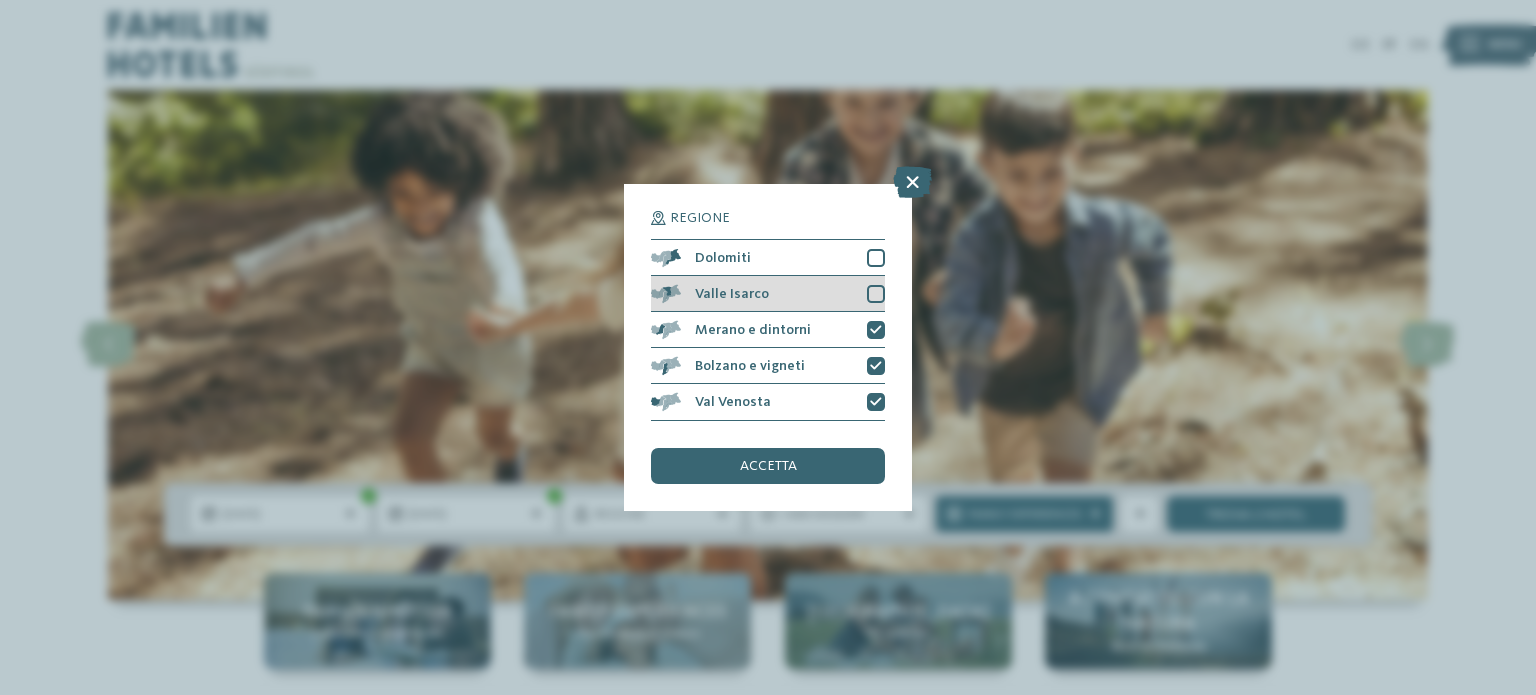 click at bounding box center (876, 294) 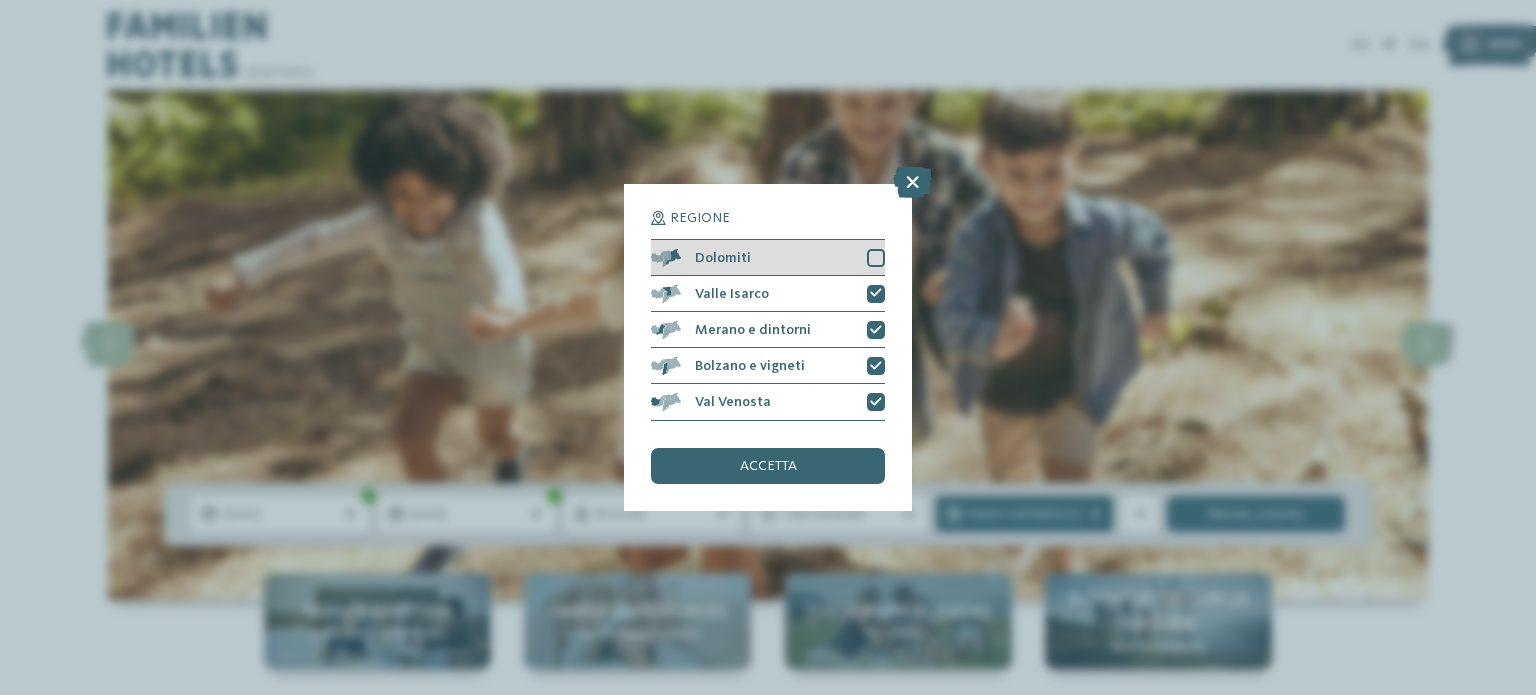 click at bounding box center [876, 258] 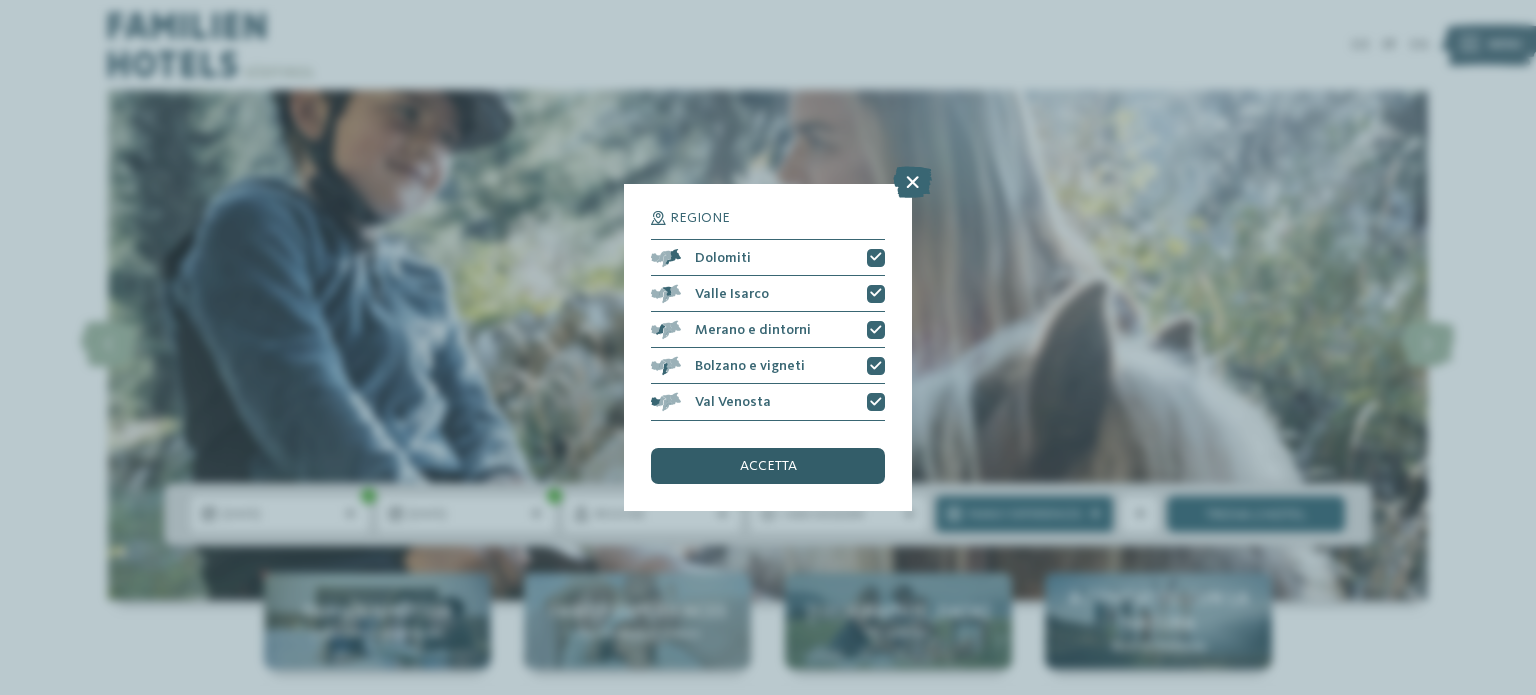 click on "accetta" at bounding box center (768, 466) 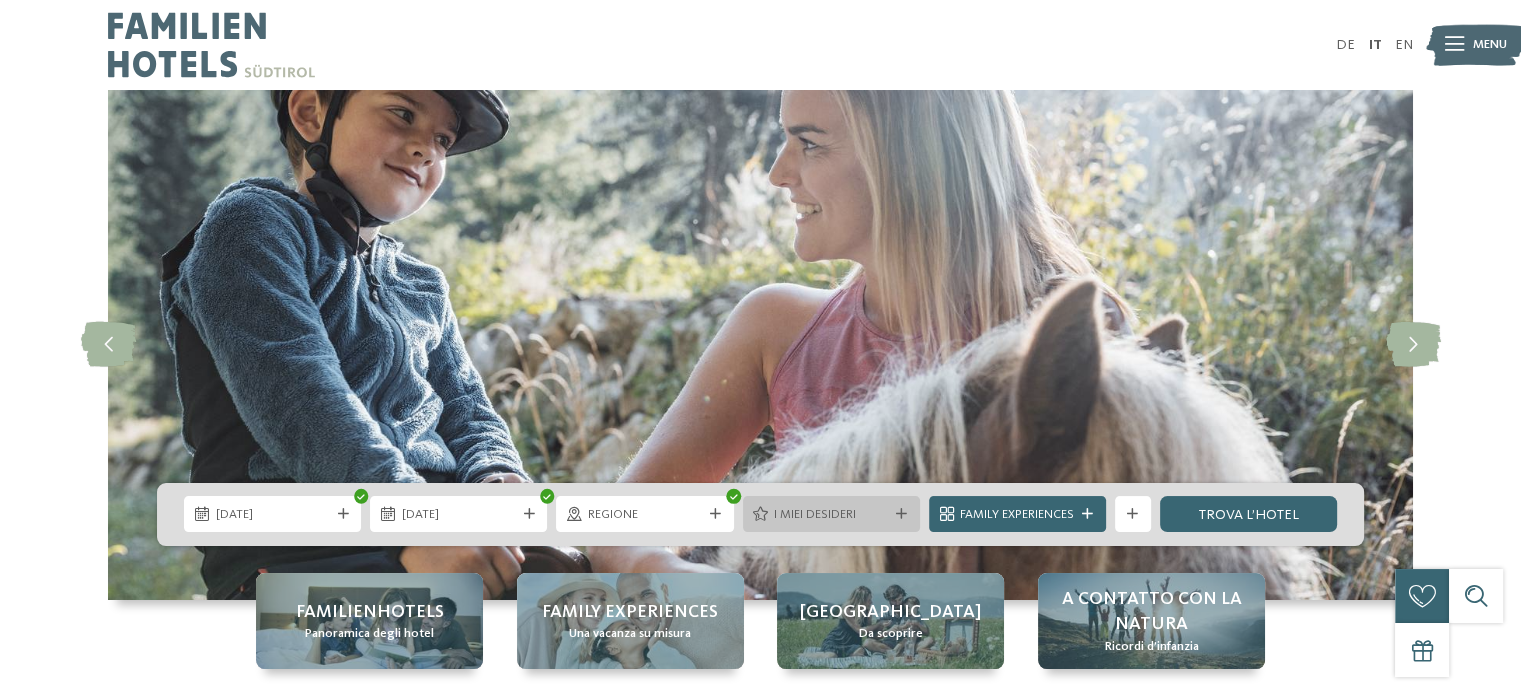 click on "I miei desideri" at bounding box center [831, 514] 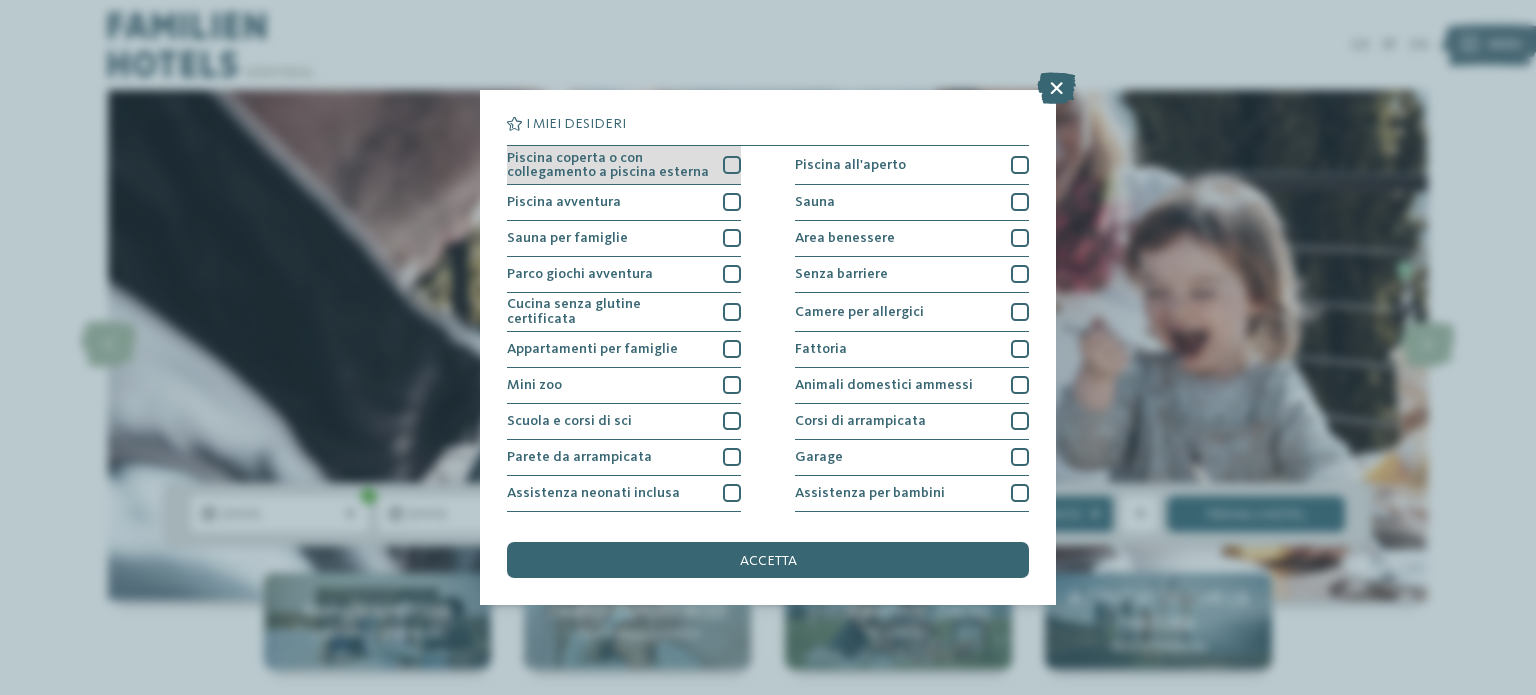 click at bounding box center (732, 165) 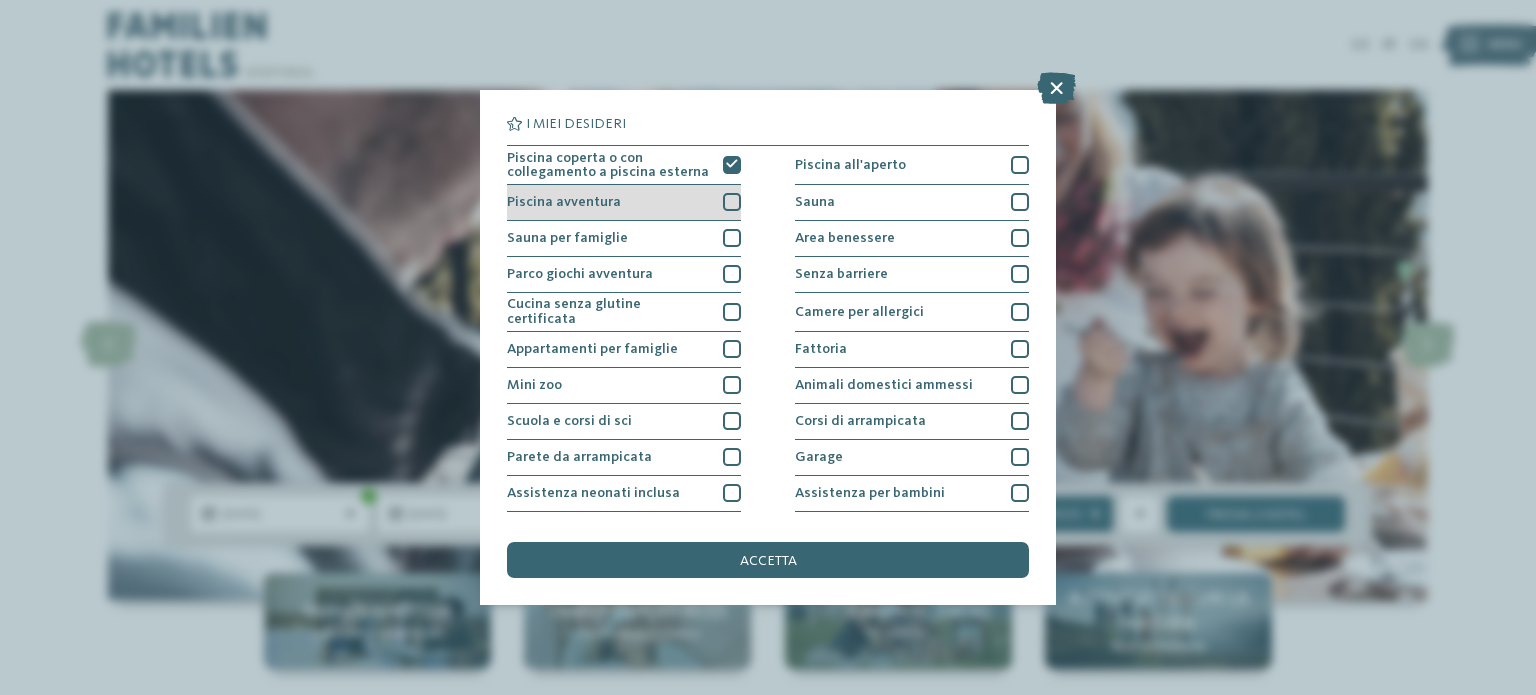 click at bounding box center [732, 202] 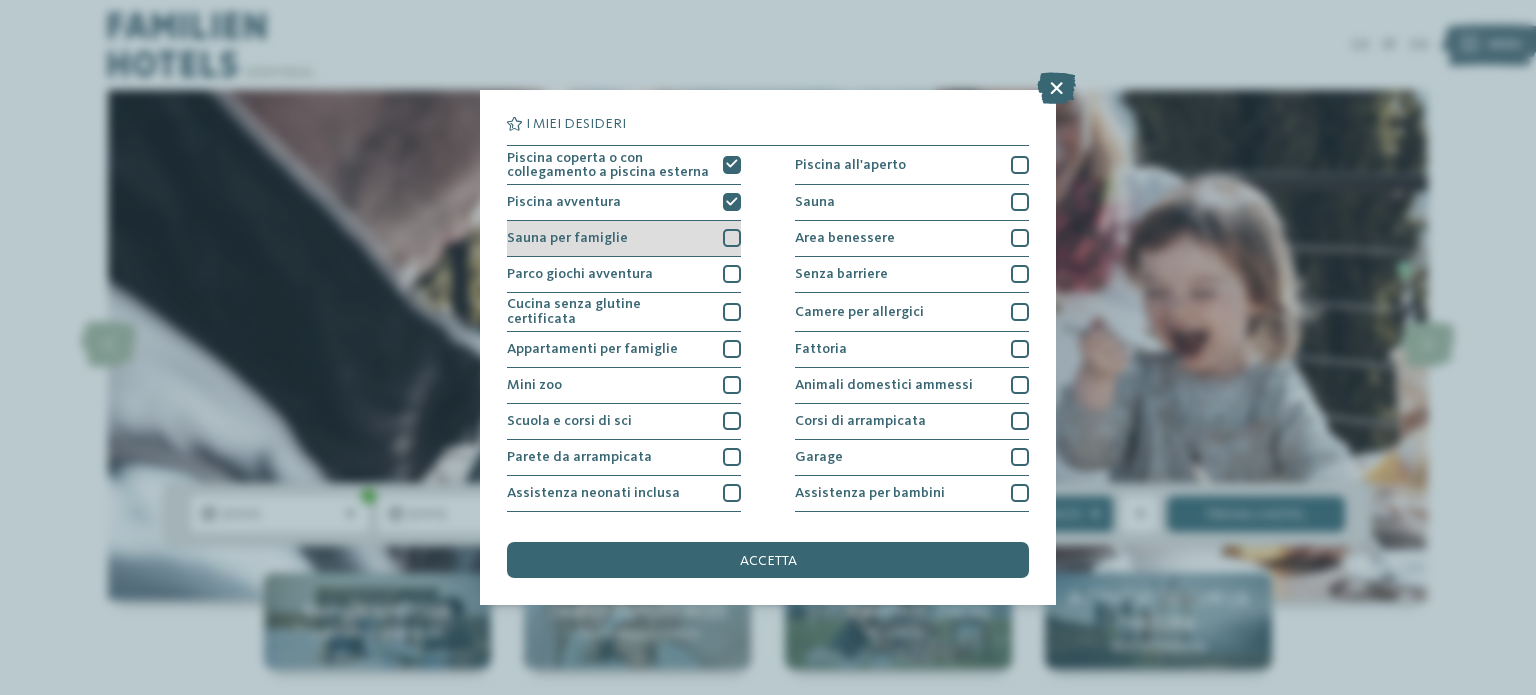click at bounding box center (732, 238) 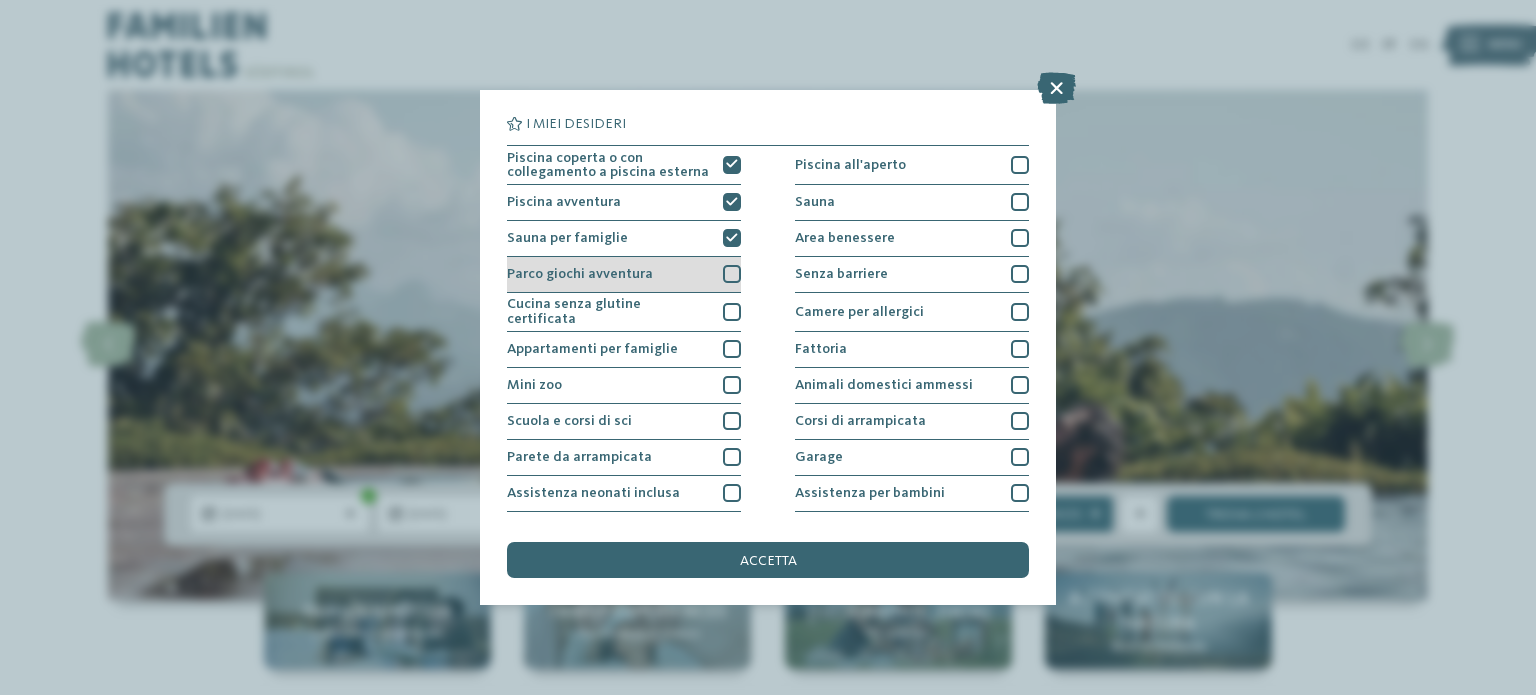 click at bounding box center [732, 274] 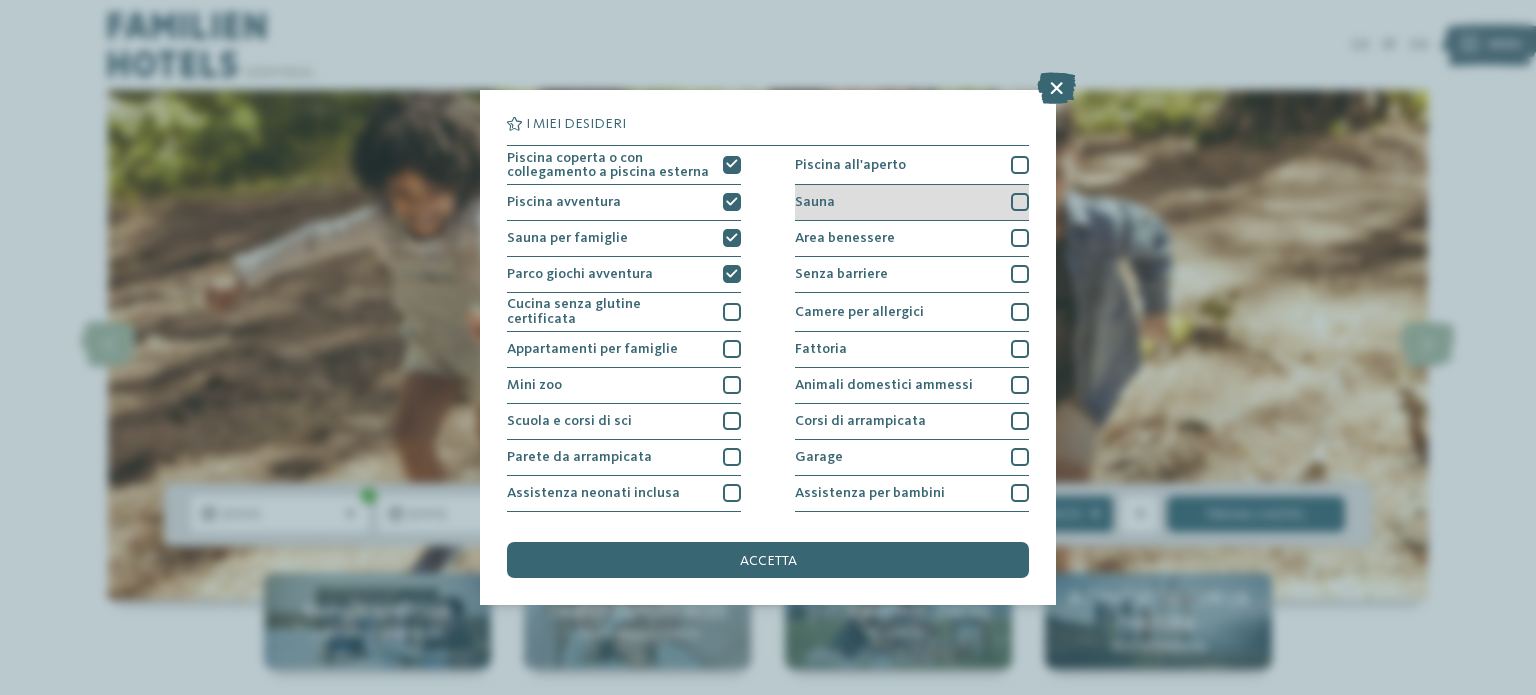 click at bounding box center [1020, 202] 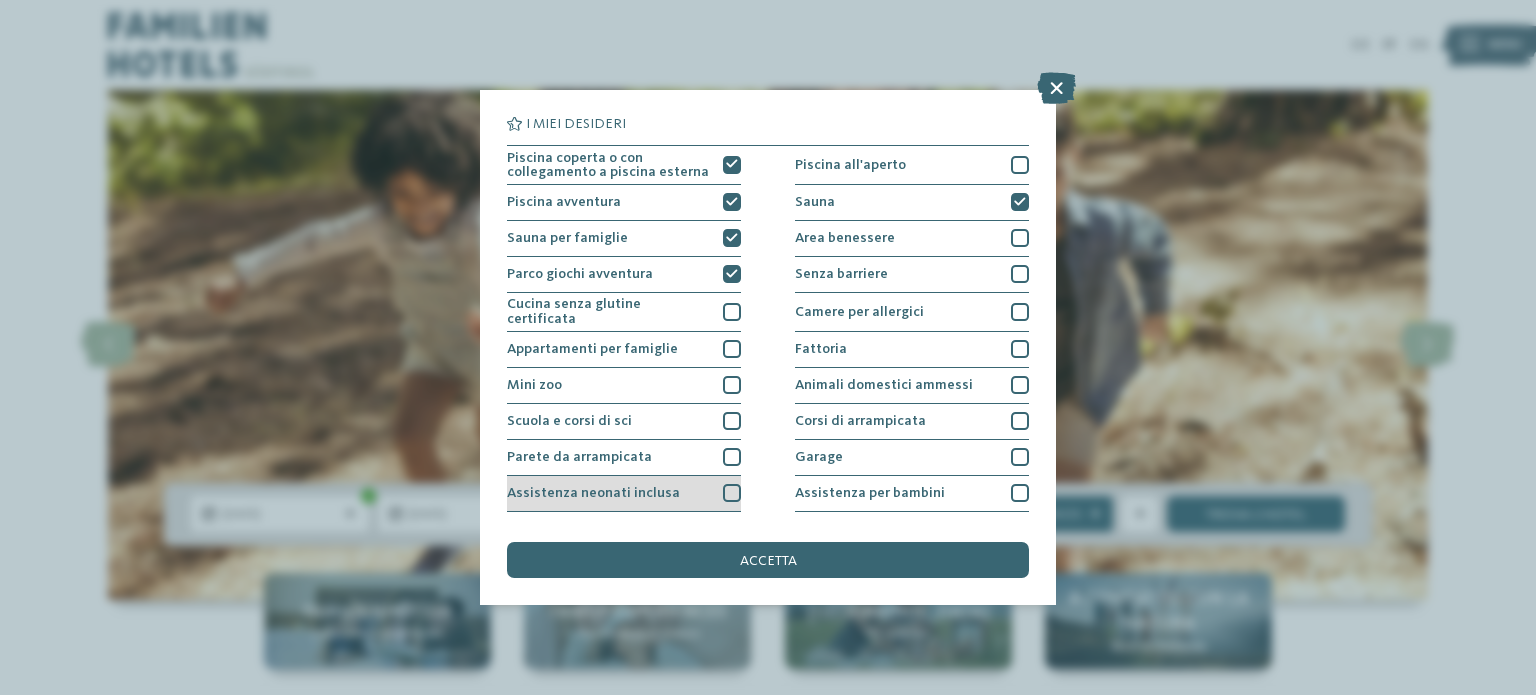 click on "Assistenza neonati inclusa" at bounding box center [624, 494] 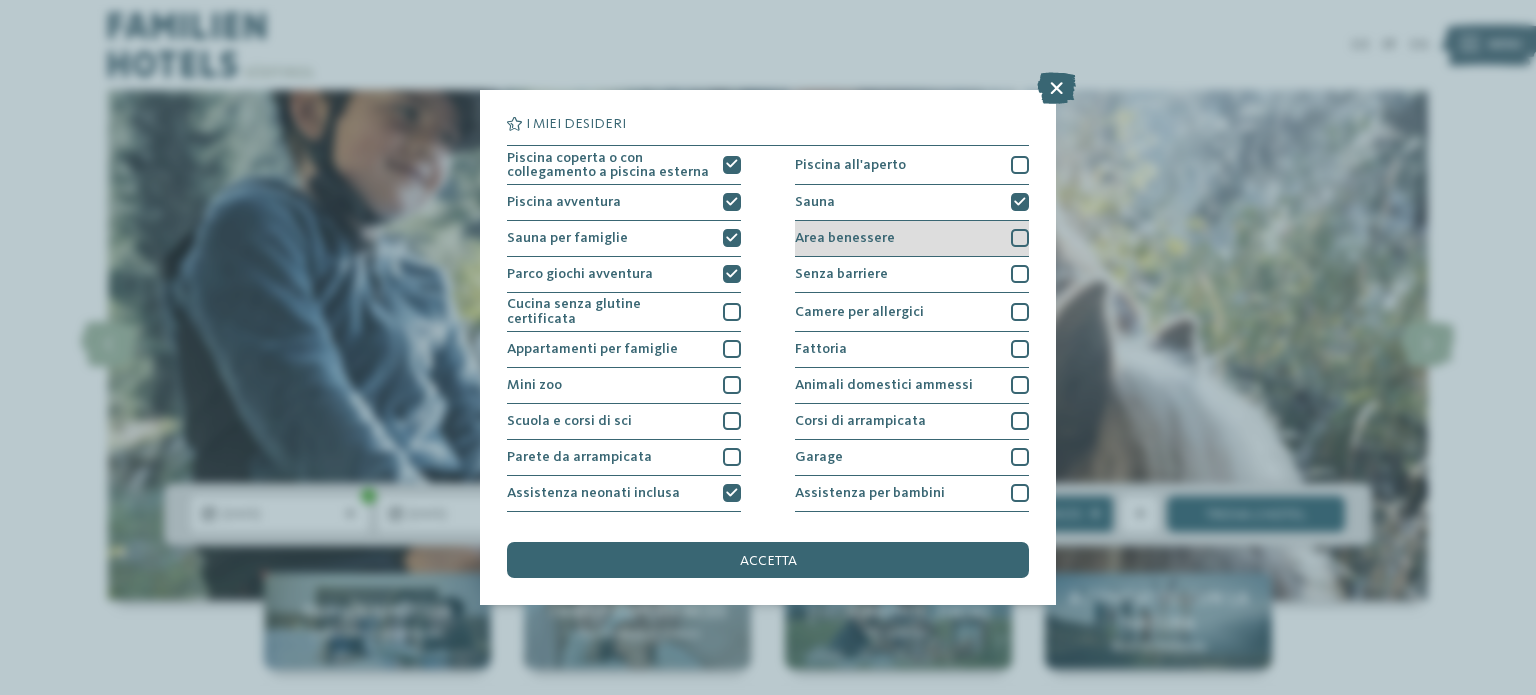 click at bounding box center [1020, 238] 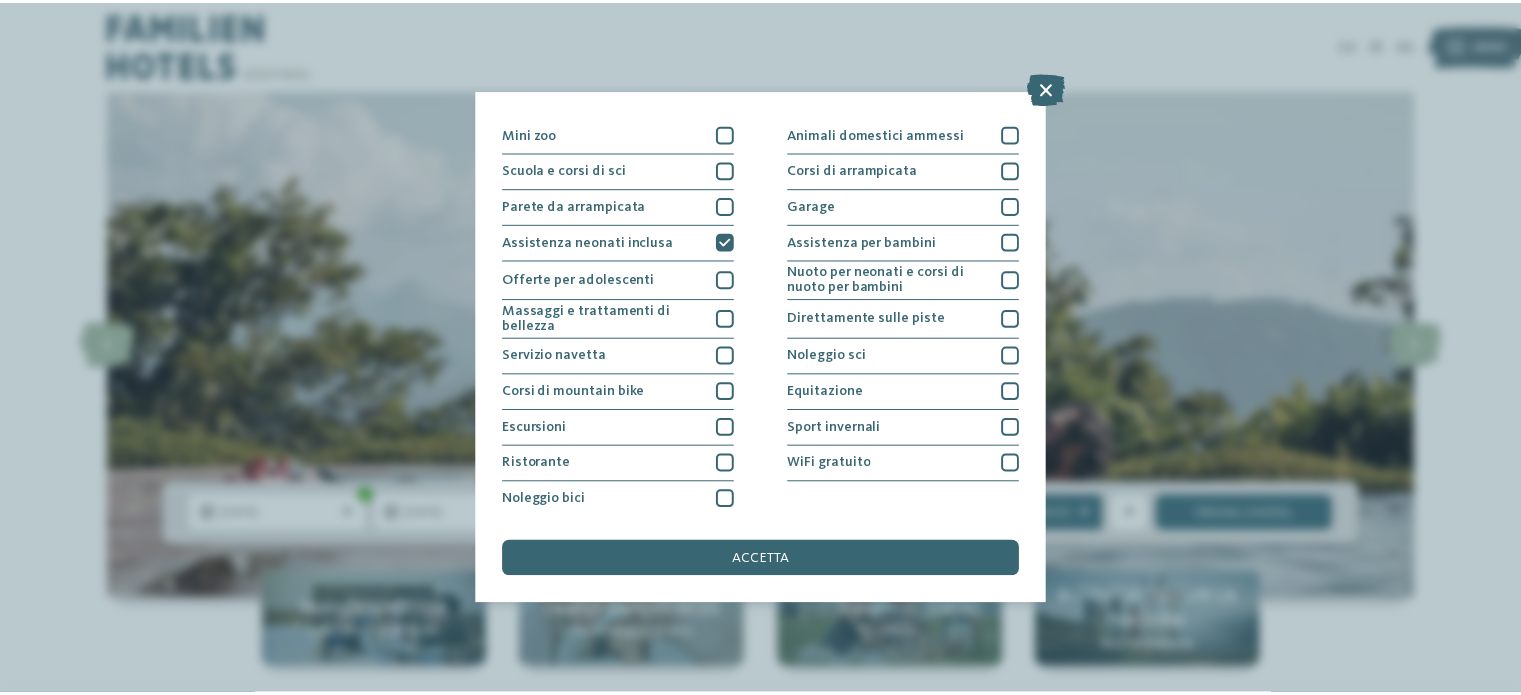 scroll, scrollTop: 243, scrollLeft: 0, axis: vertical 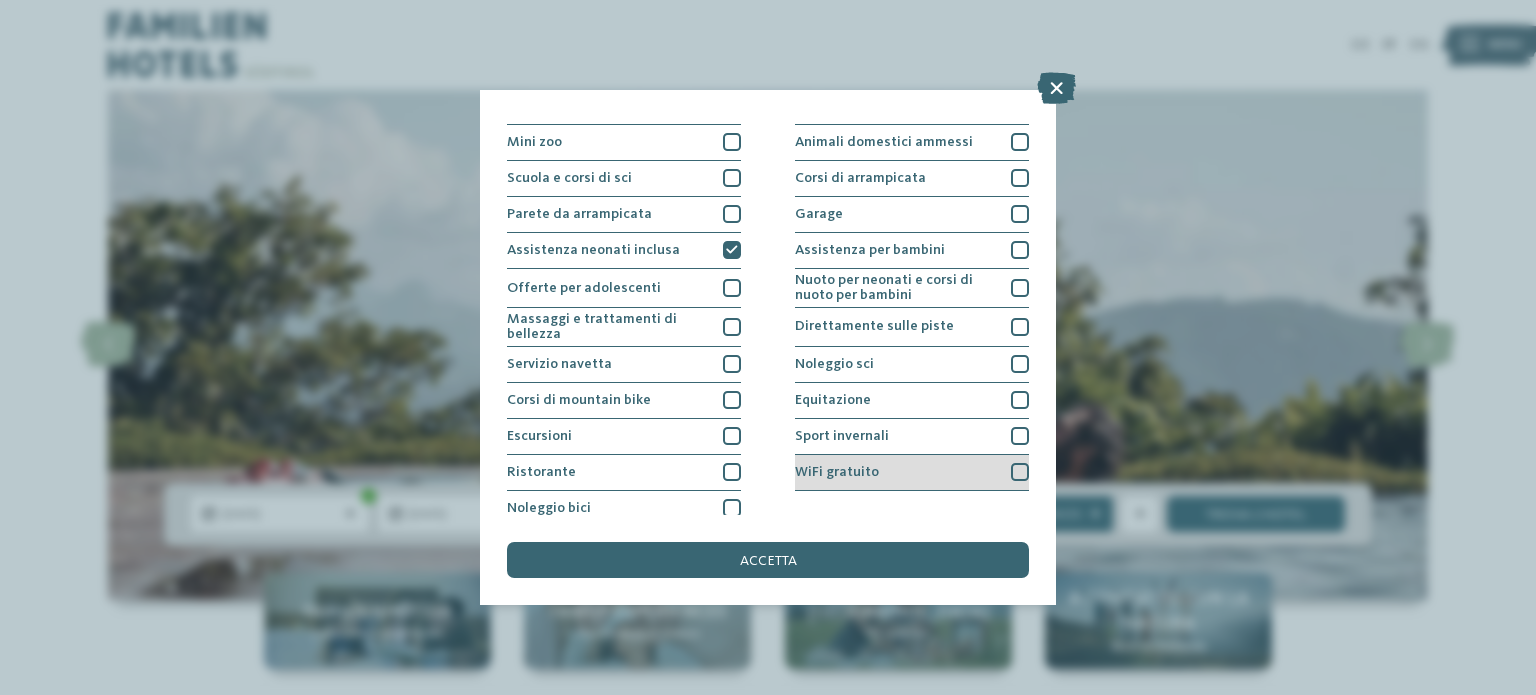 click at bounding box center [1020, 472] 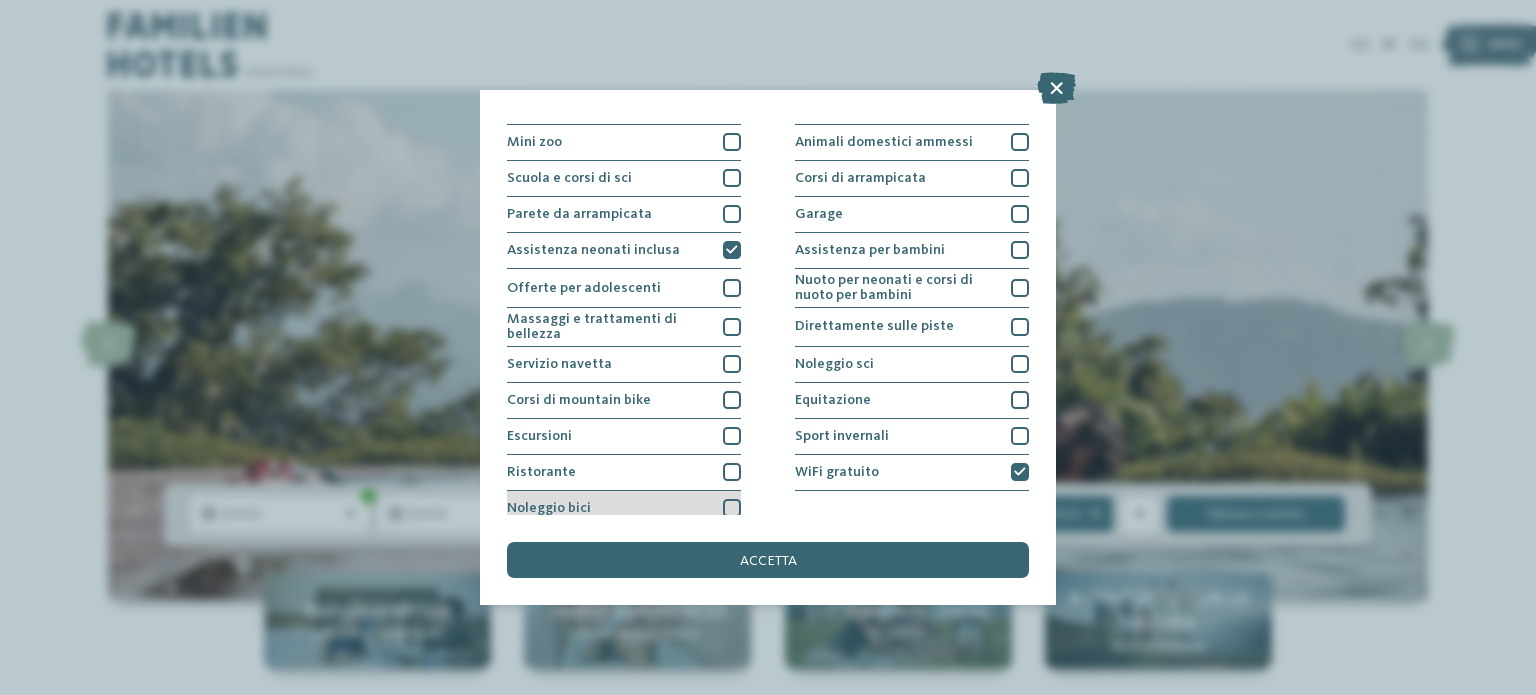 click at bounding box center (732, 508) 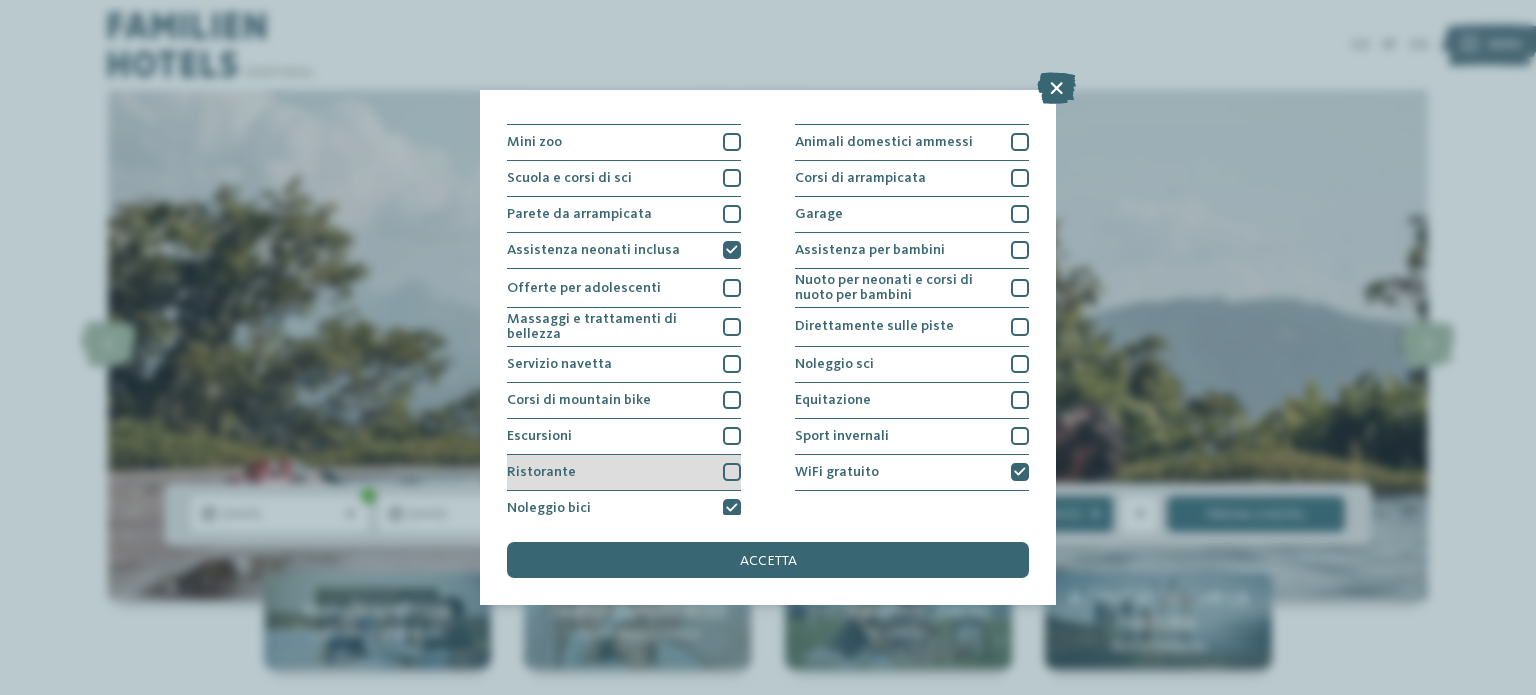 click at bounding box center [732, 472] 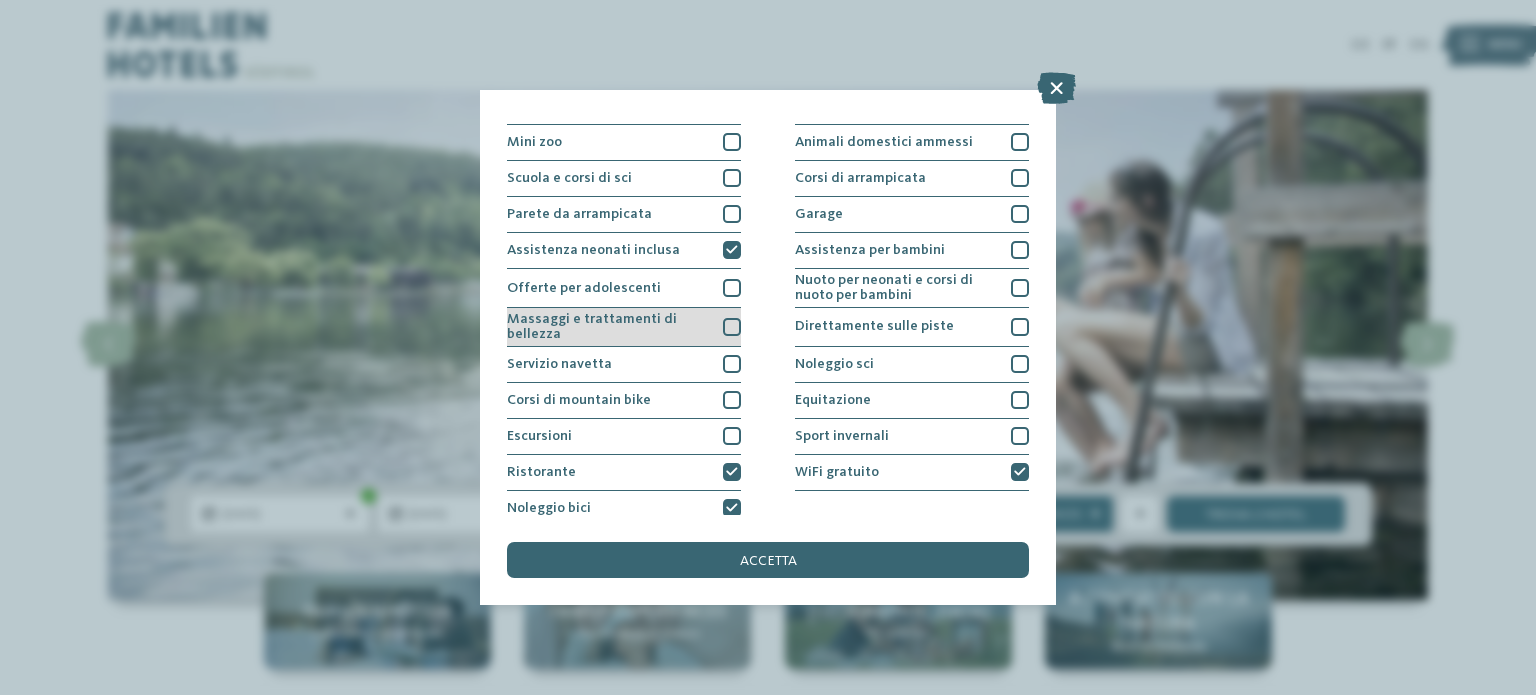 click at bounding box center [732, 327] 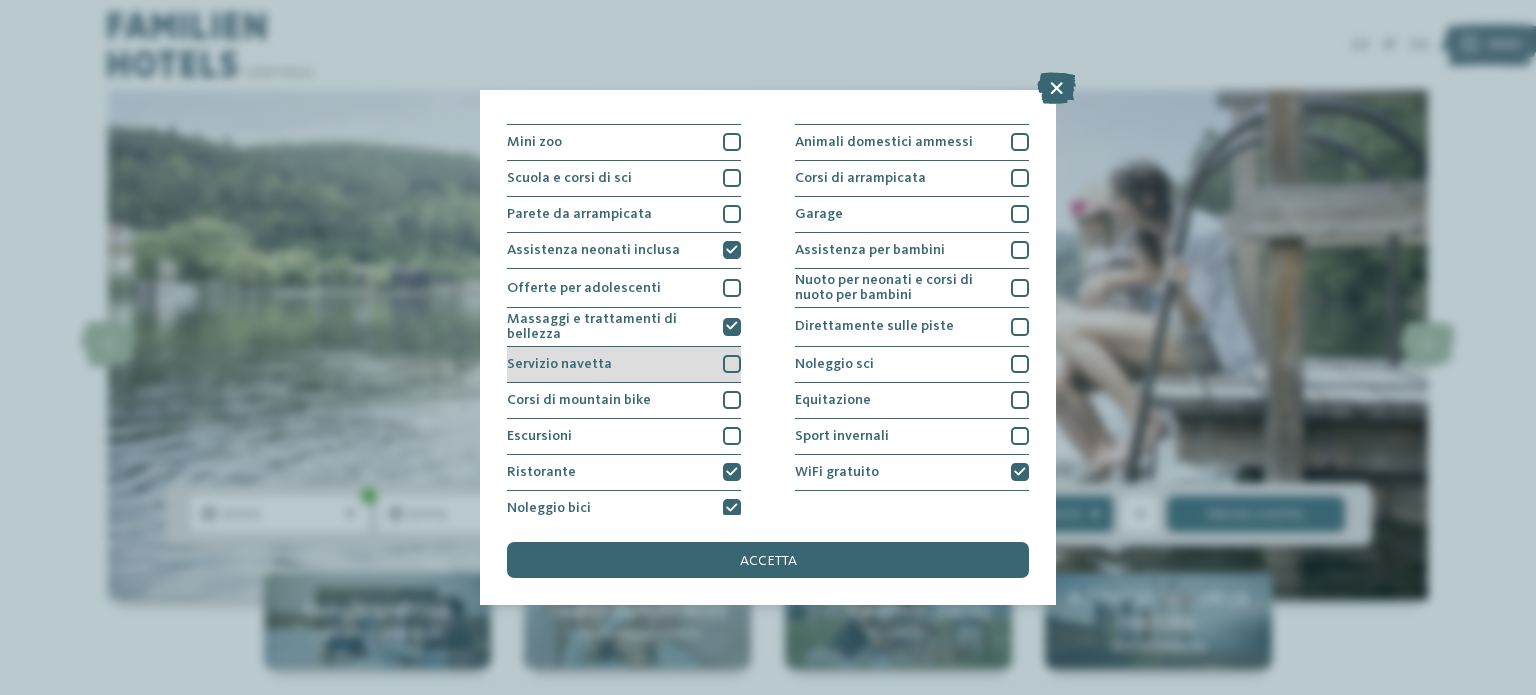 click at bounding box center [732, 364] 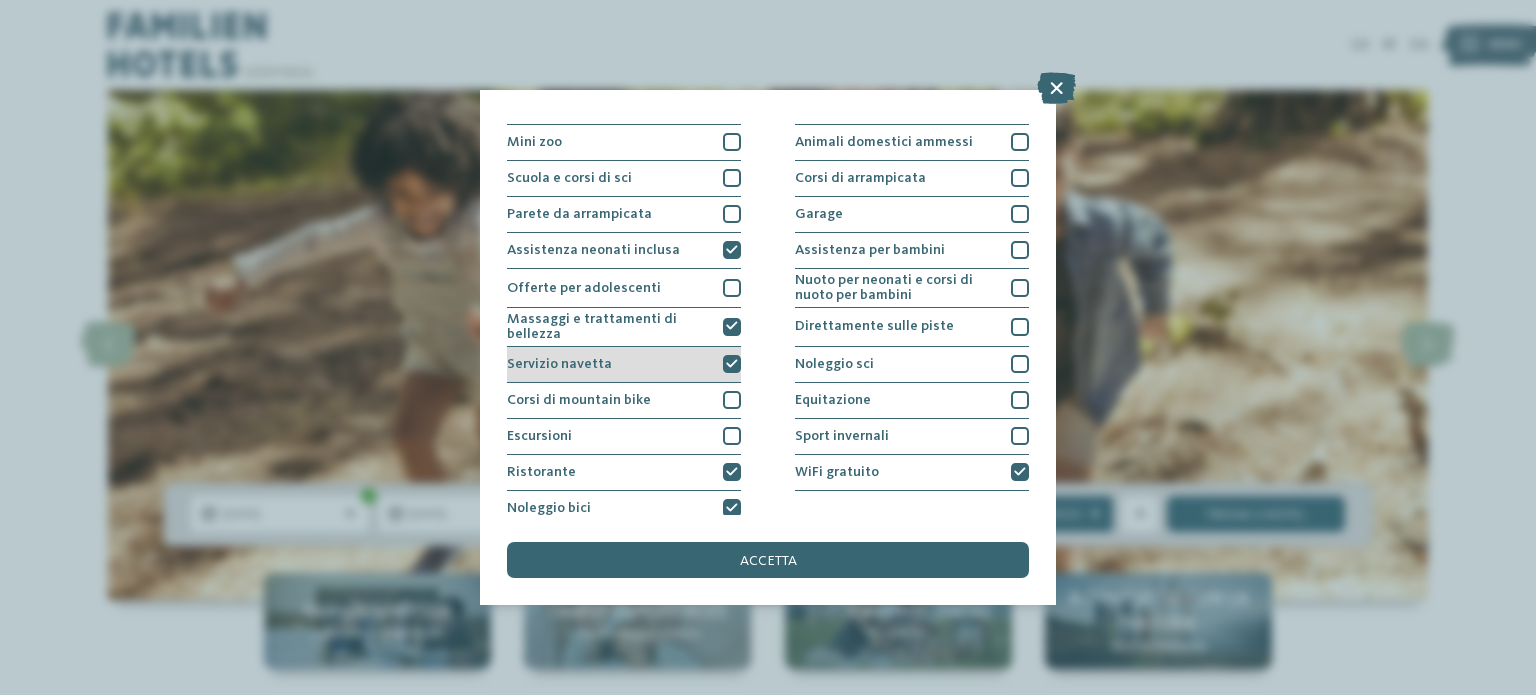 click at bounding box center (732, 364) 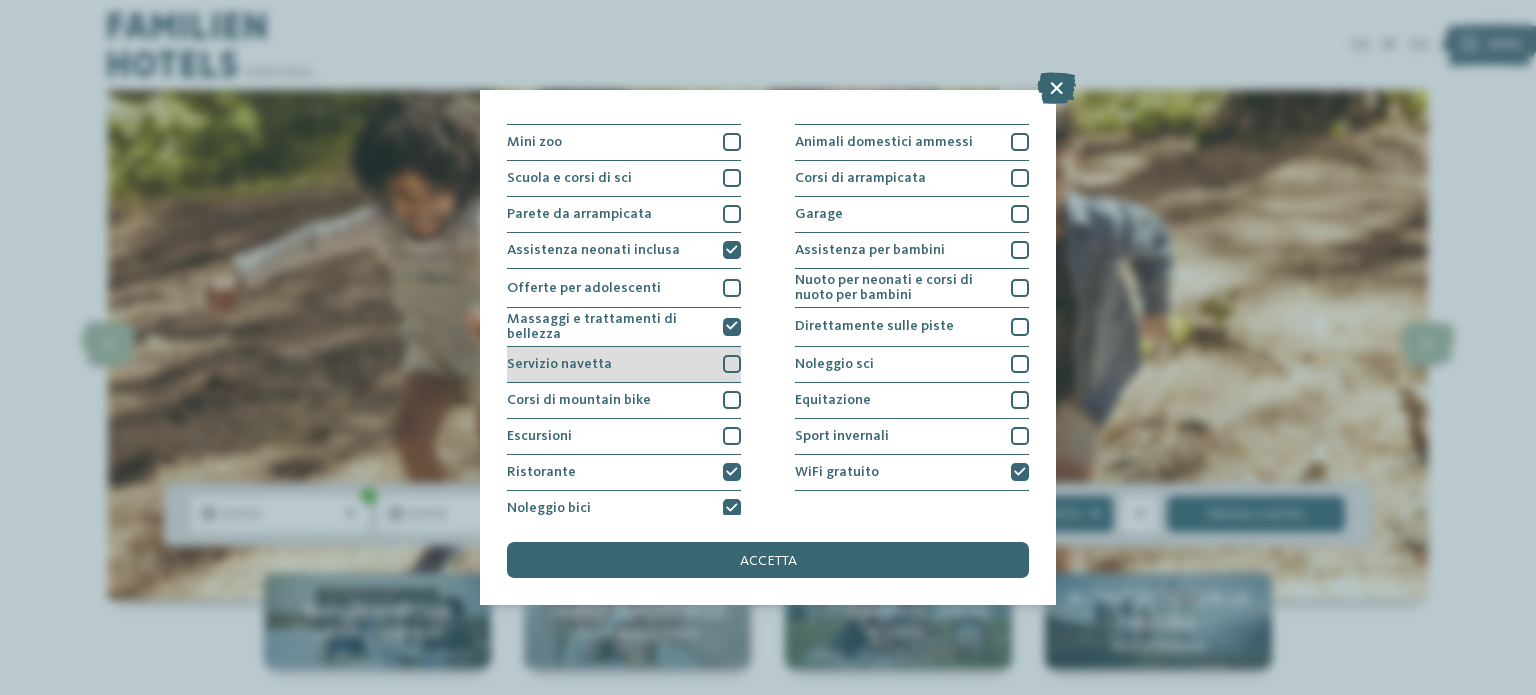 click at bounding box center (732, 364) 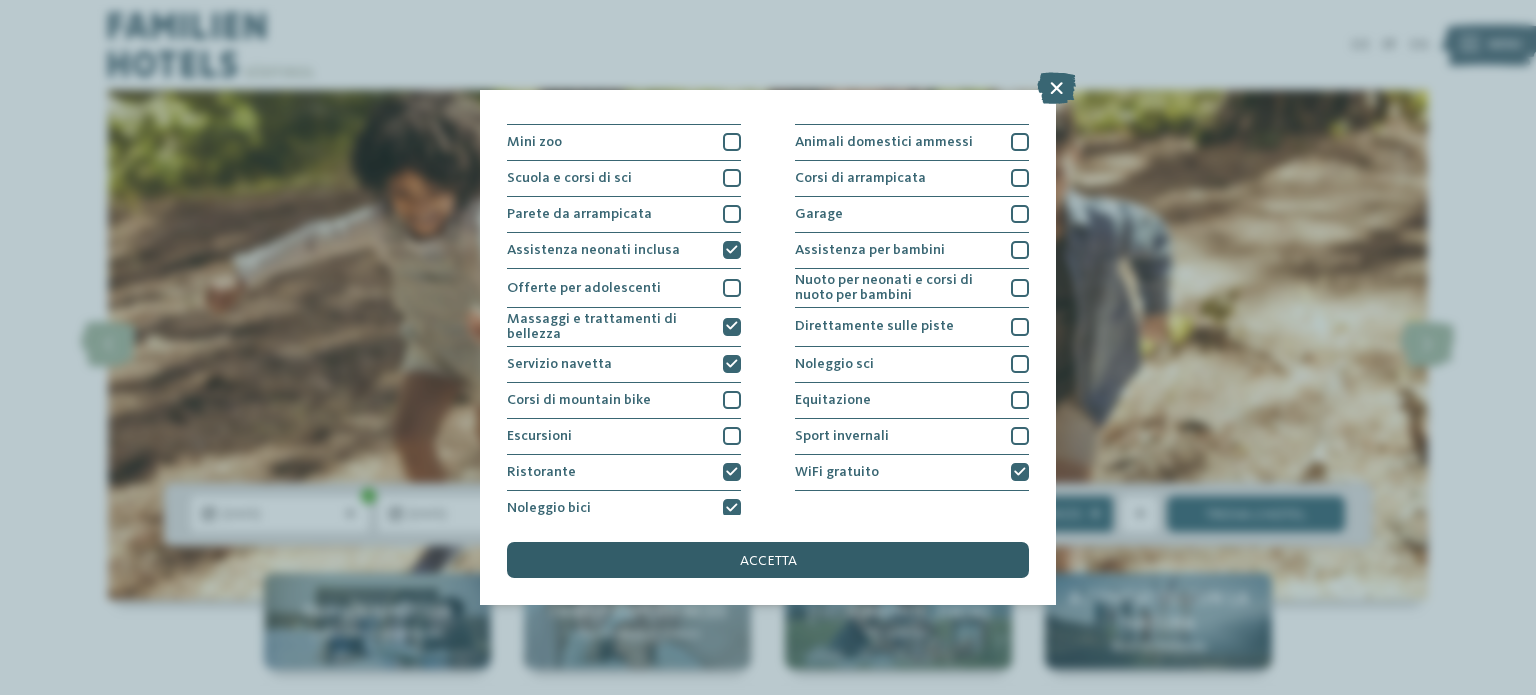 click on "accetta" at bounding box center (768, 560) 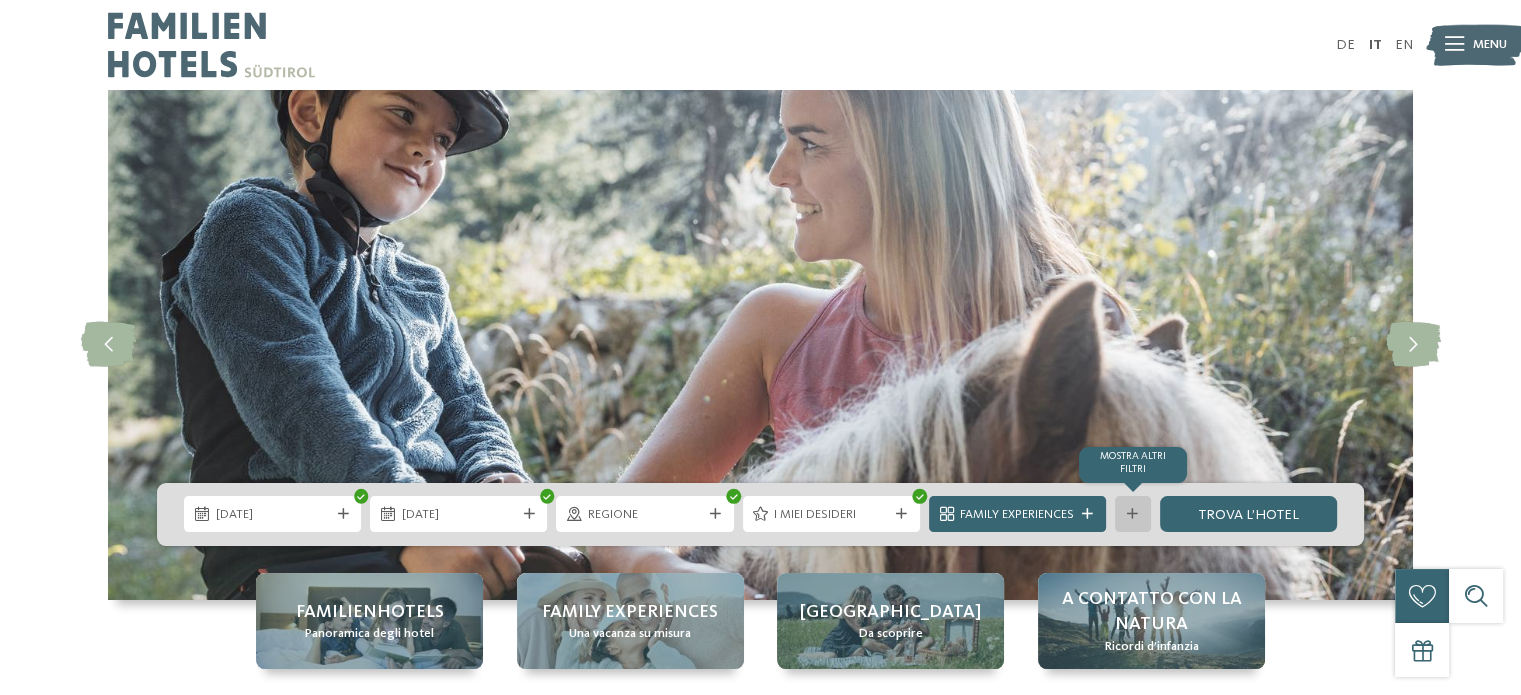 click at bounding box center (1133, 514) 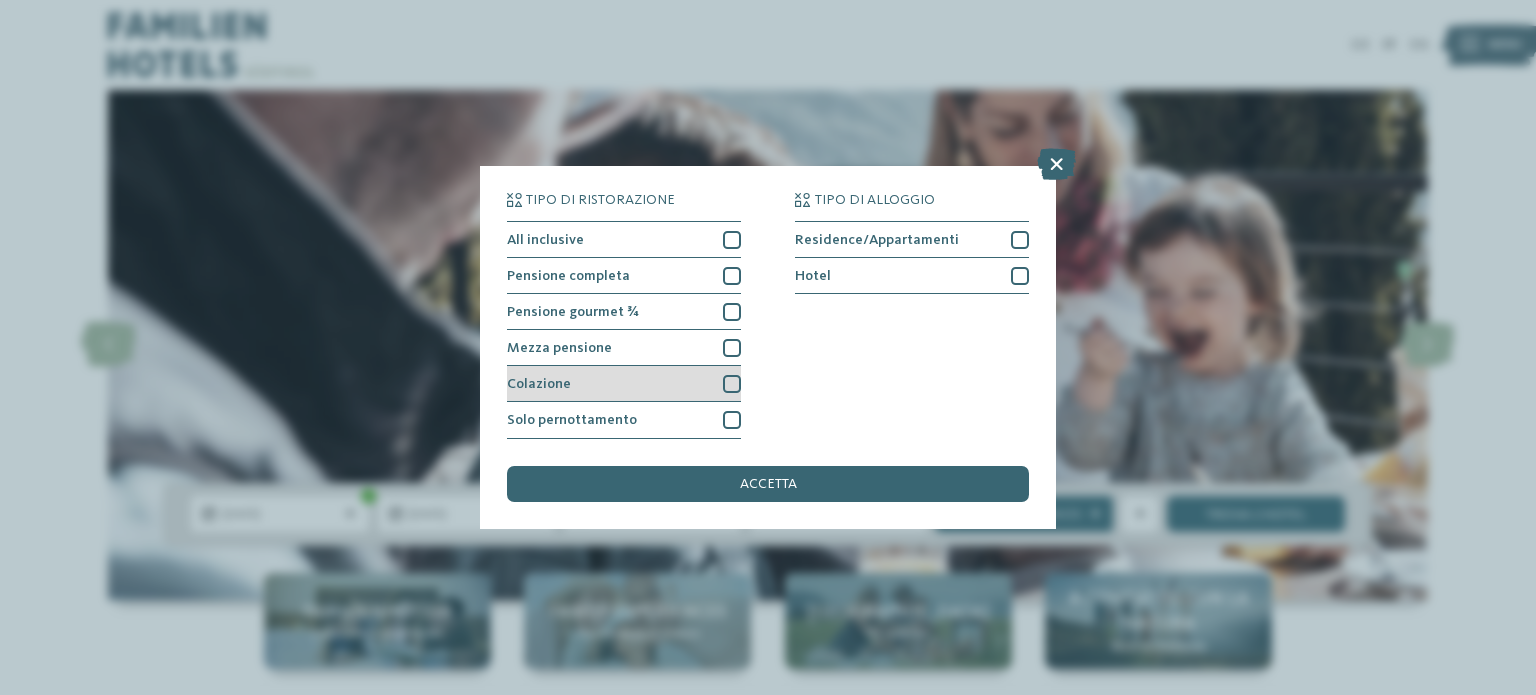 click at bounding box center [732, 384] 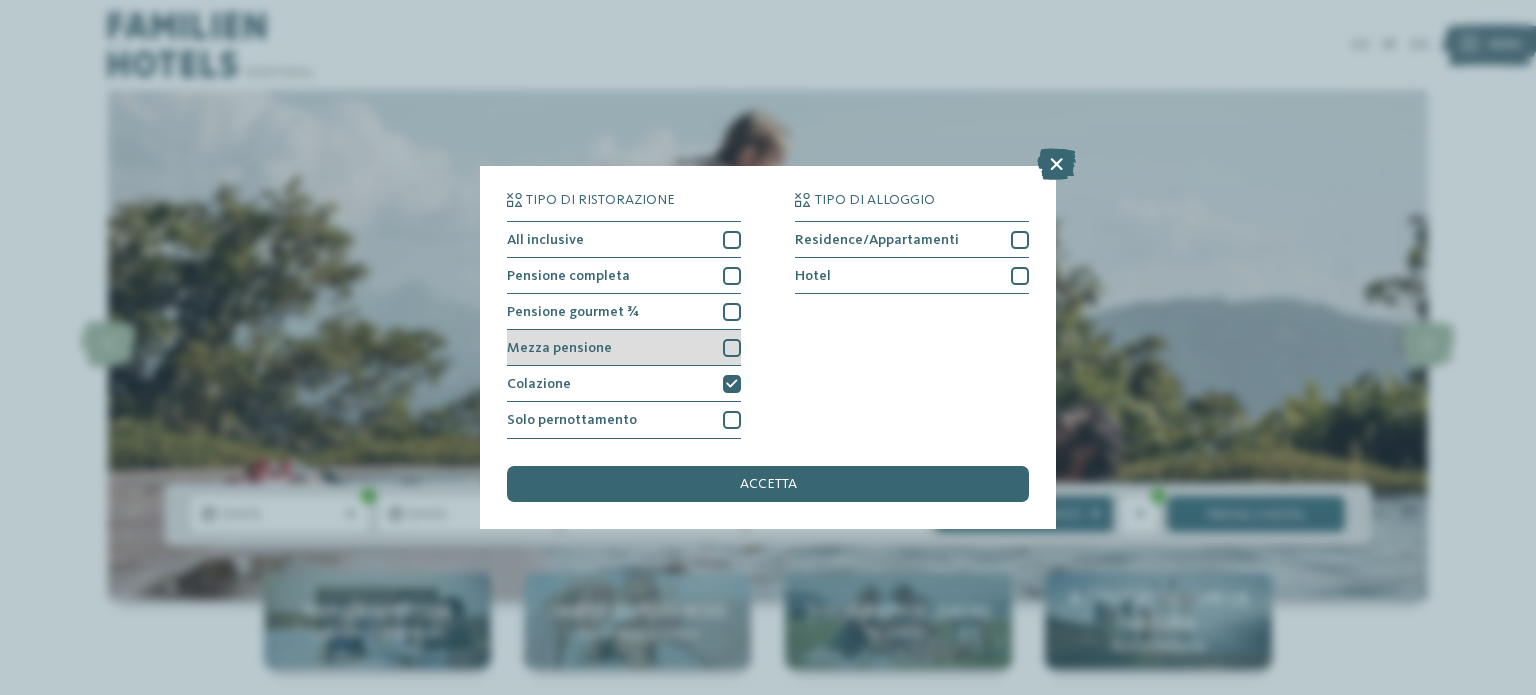 click on "Mezza pensione" at bounding box center [624, 348] 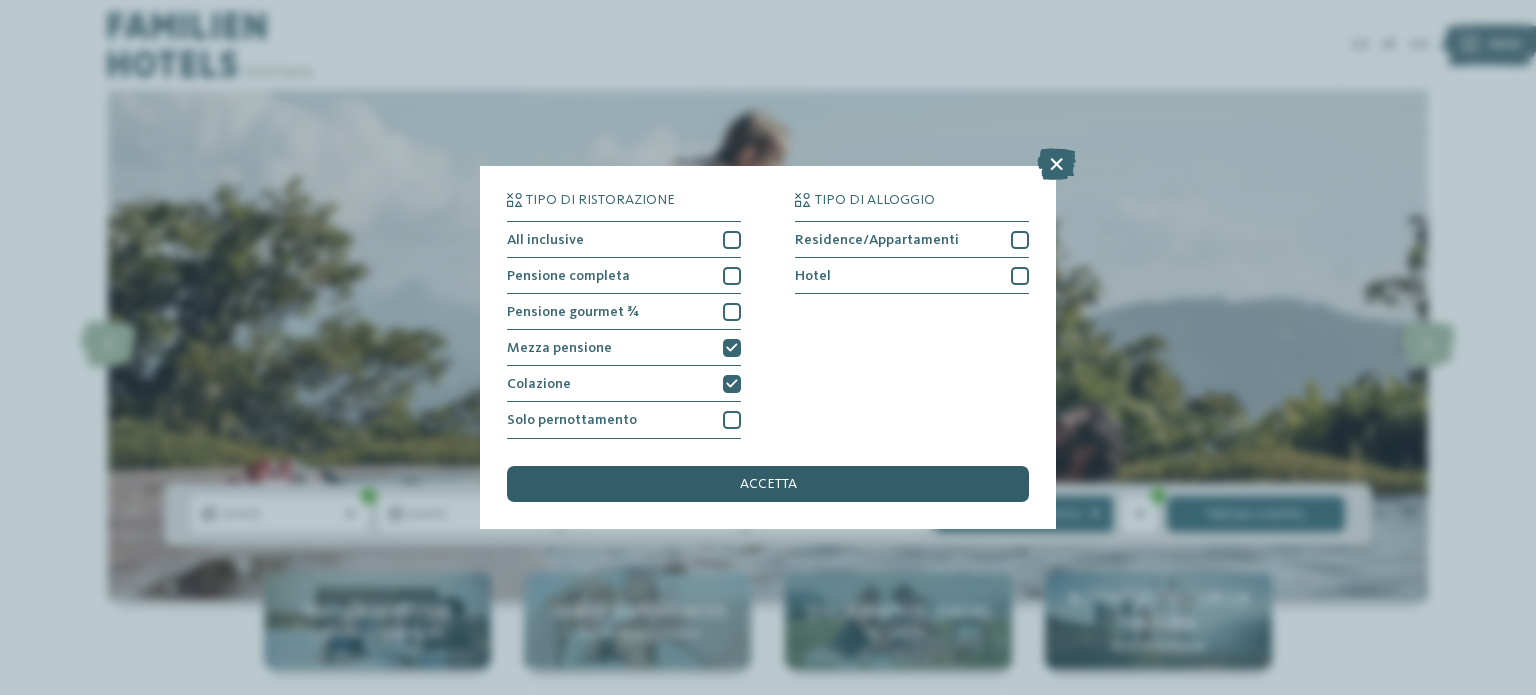 click on "accetta" at bounding box center (768, 484) 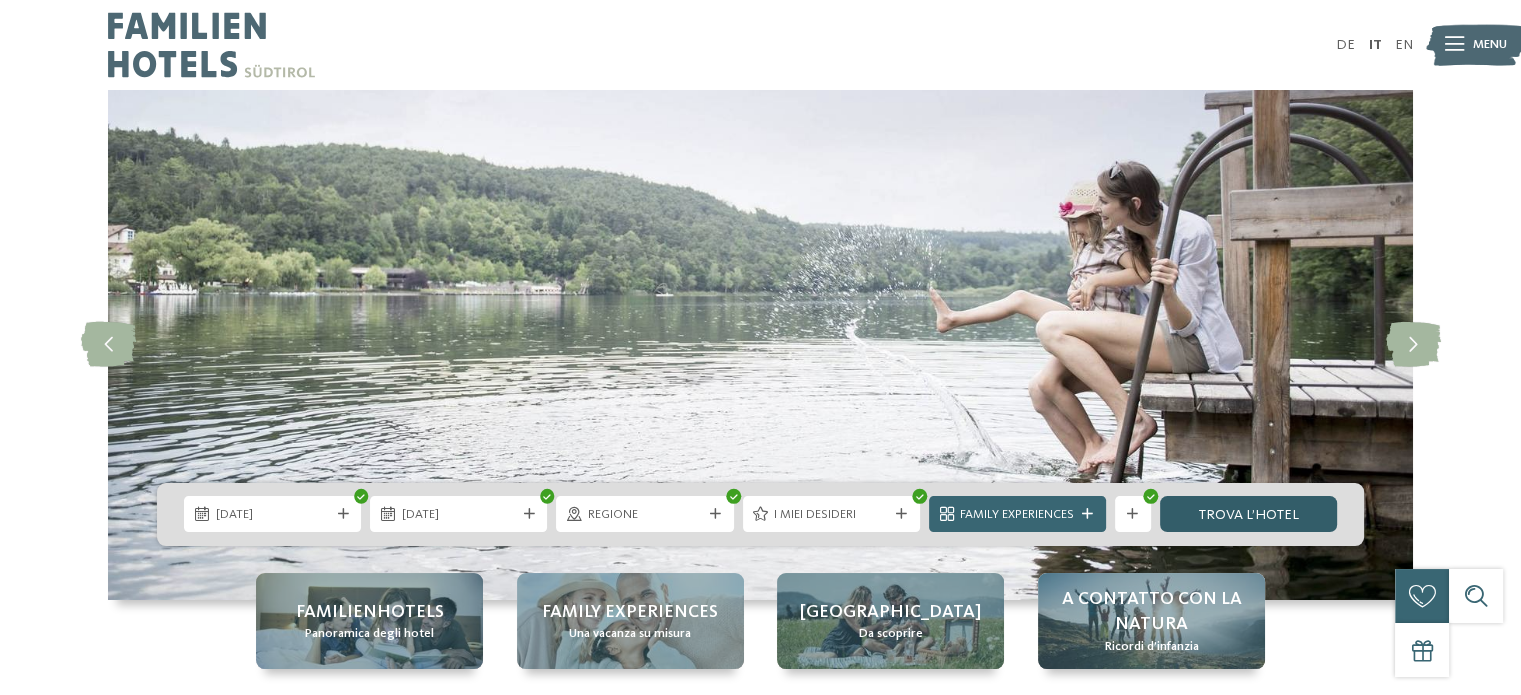 click on "trova l’hotel" at bounding box center [1248, 514] 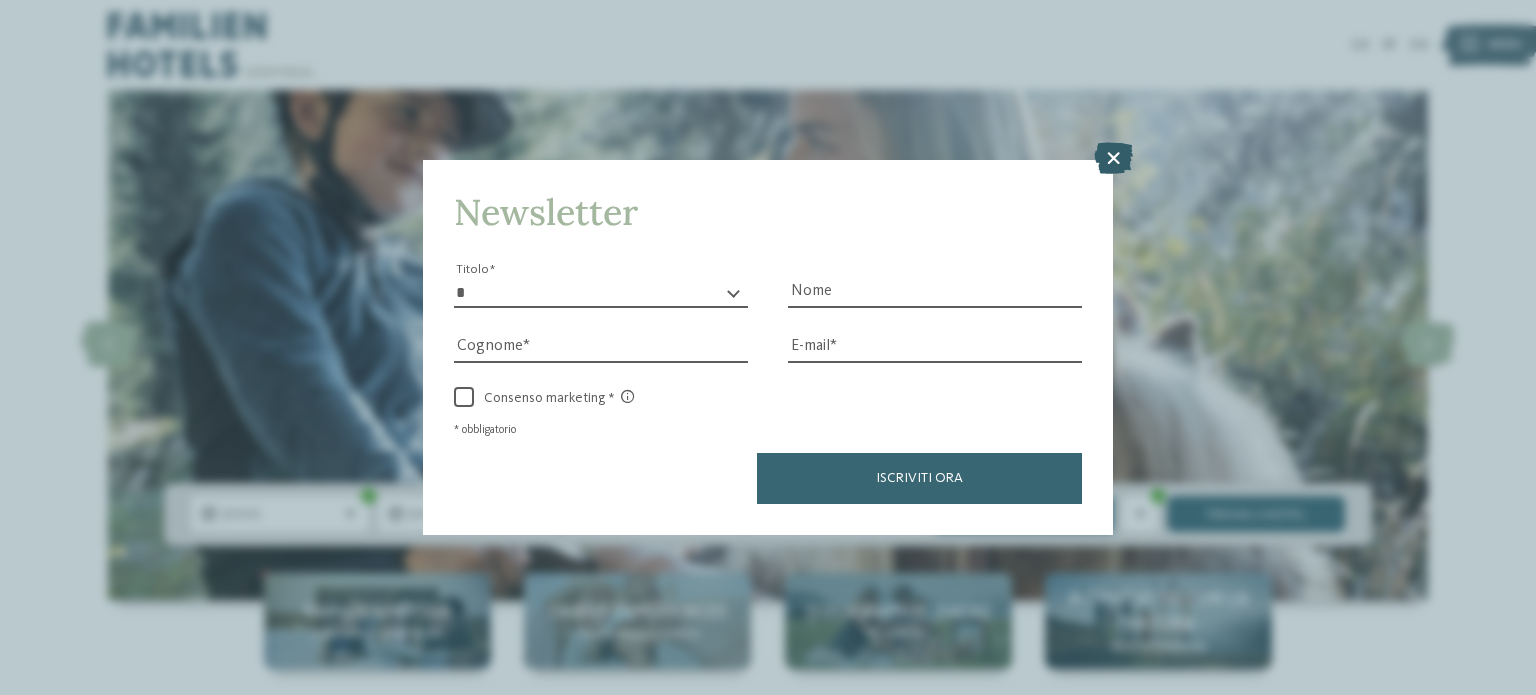 click at bounding box center (1113, 158) 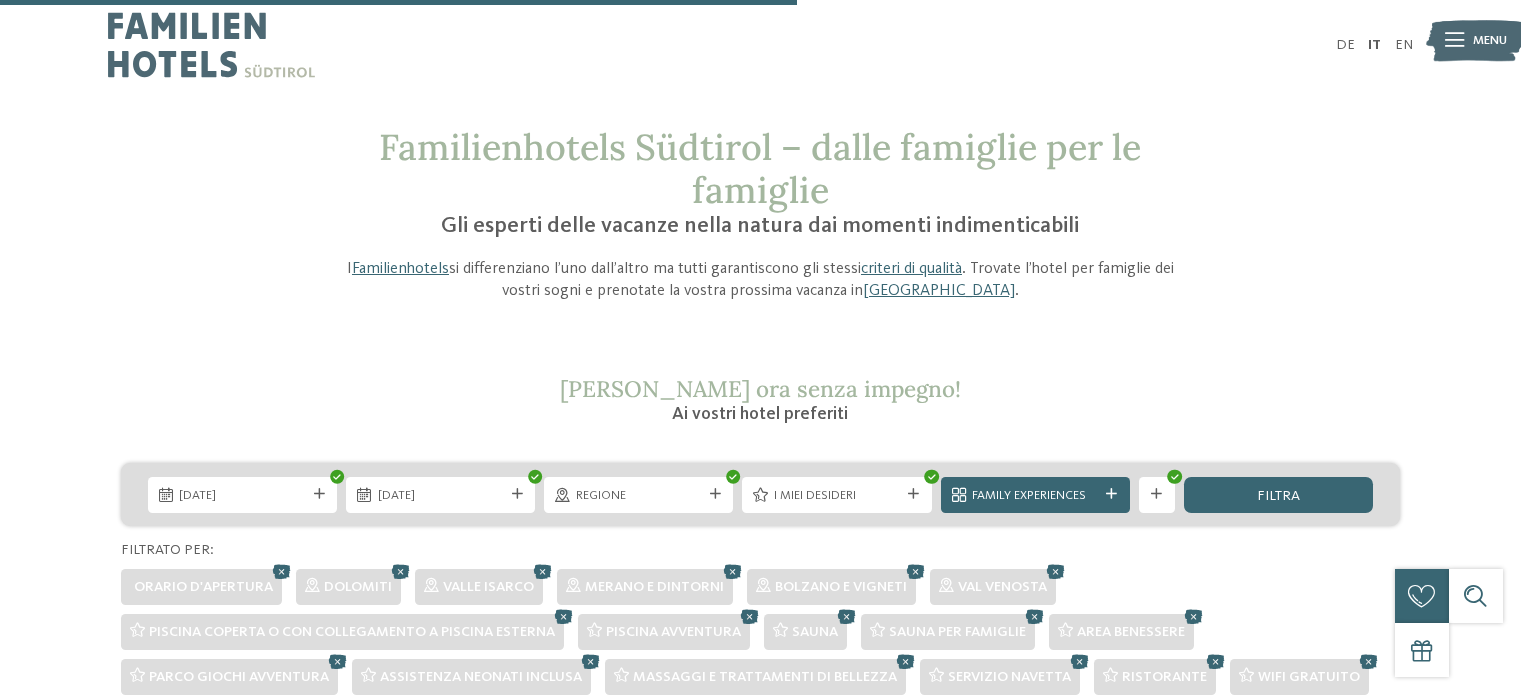 scroll, scrollTop: 714, scrollLeft: 0, axis: vertical 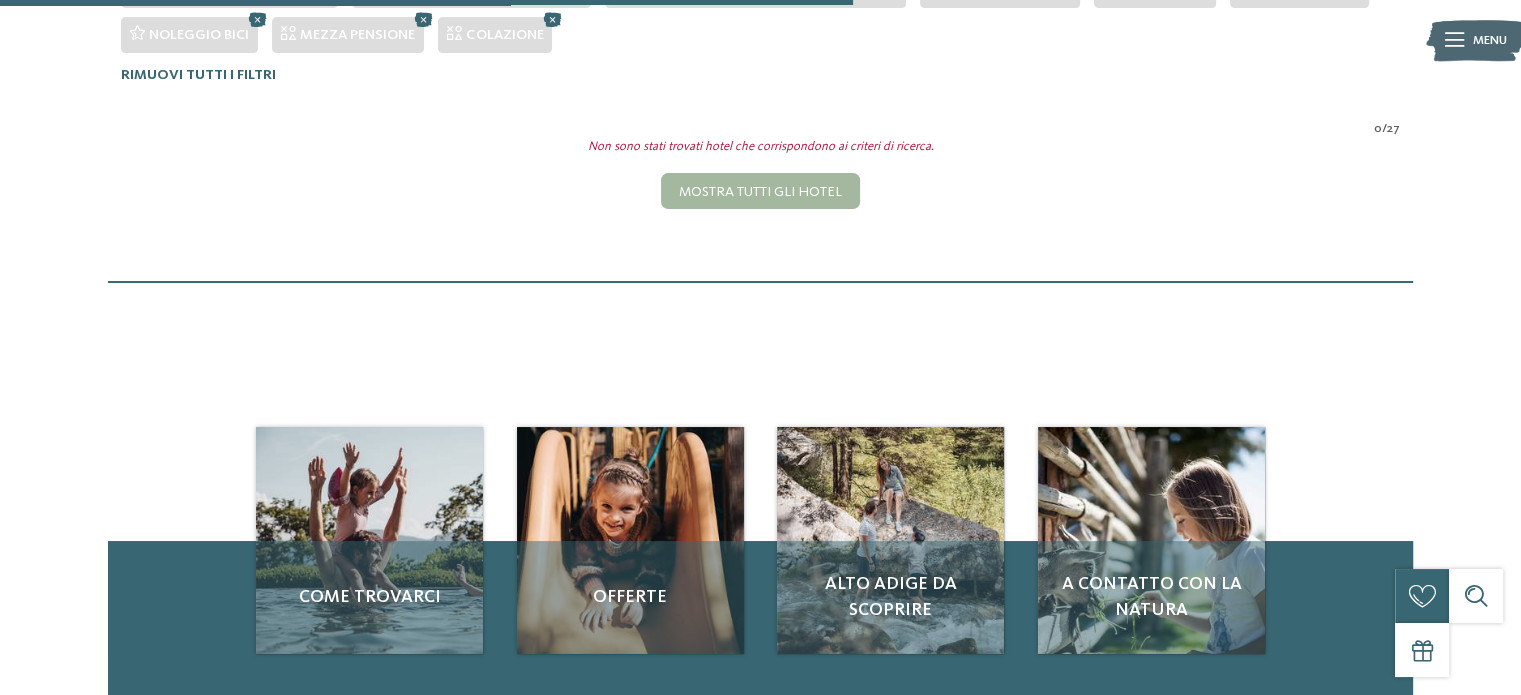 click on "Solo un momento – il sito web sta caricando …
DE
IT
I" at bounding box center [760, 297] 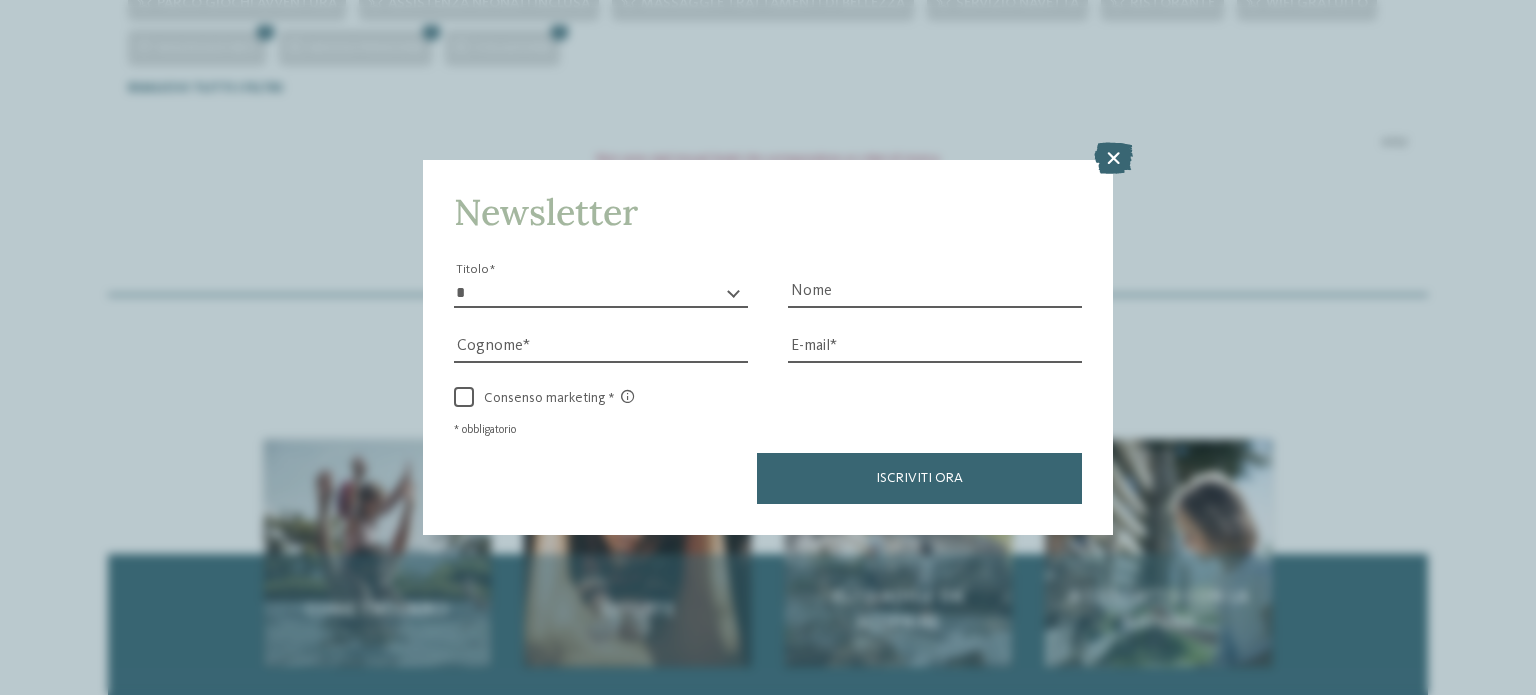 click on "Newsletter
* ****** ******* ******** ******
Titolo
Nome
[GEOGRAPHIC_DATA]
Fax" at bounding box center (768, 347) 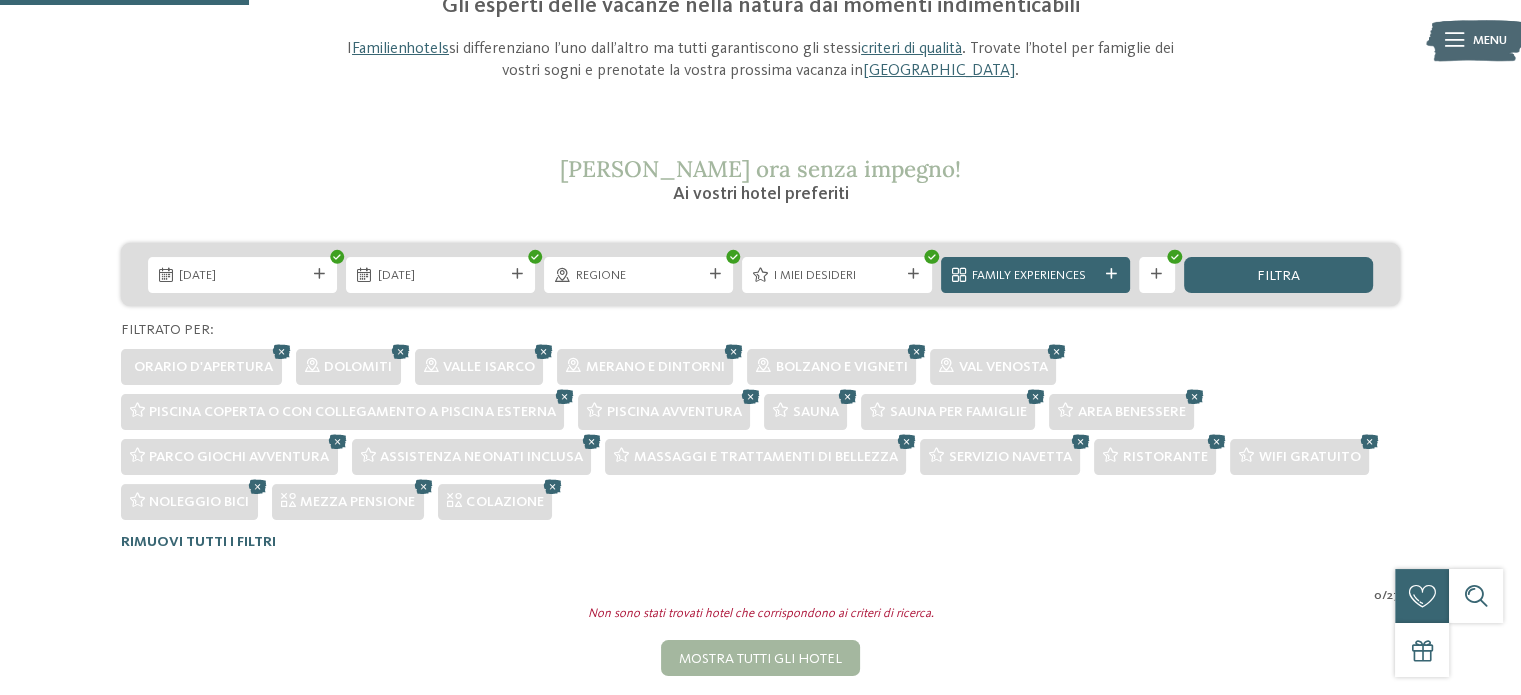 scroll, scrollTop: 208, scrollLeft: 0, axis: vertical 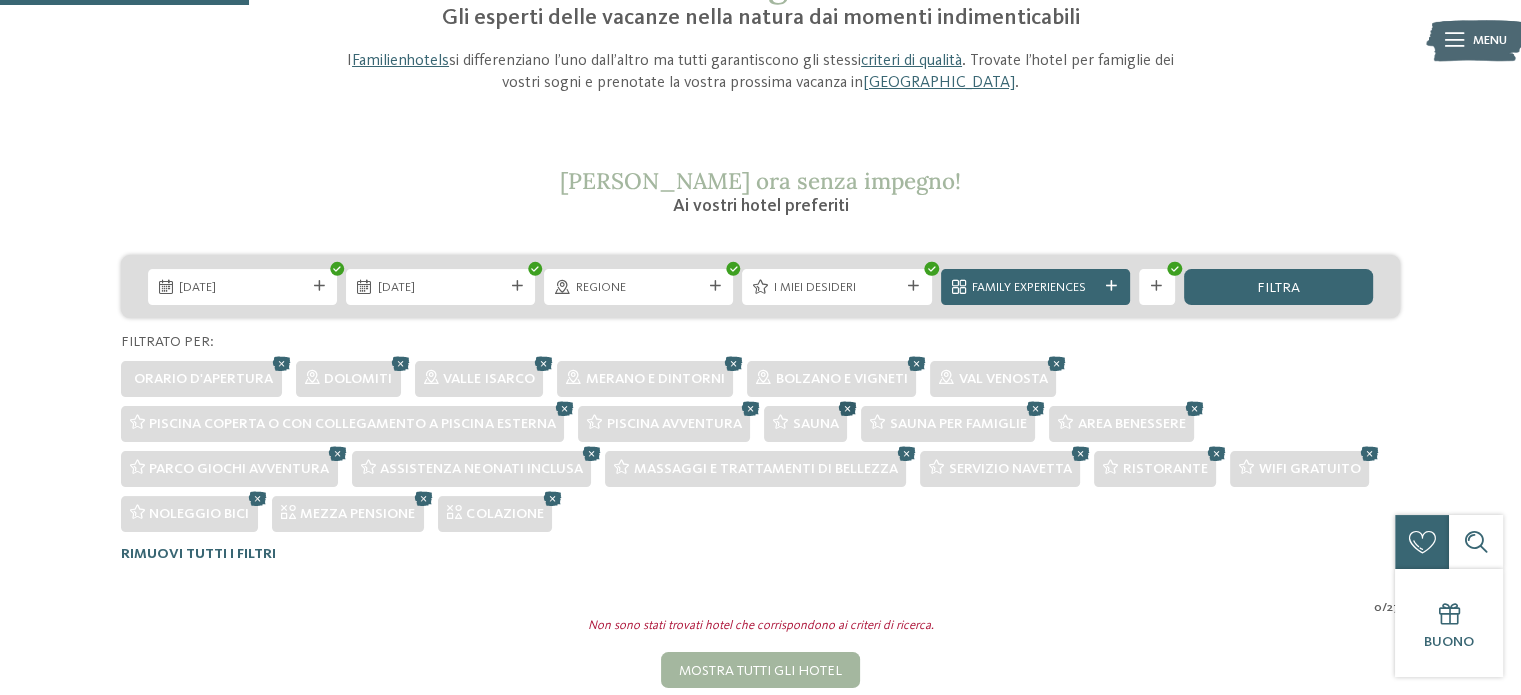 click at bounding box center [847, 408] 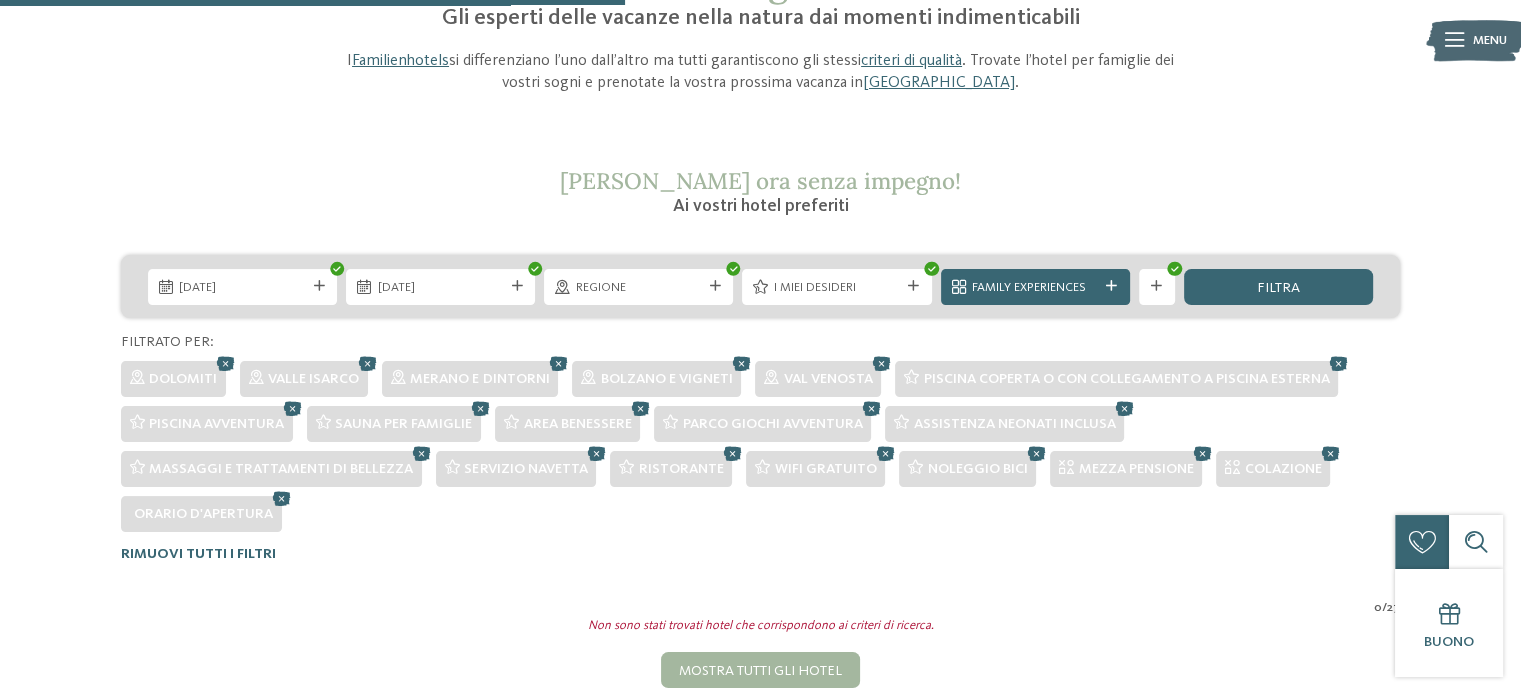 scroll, scrollTop: 714, scrollLeft: 0, axis: vertical 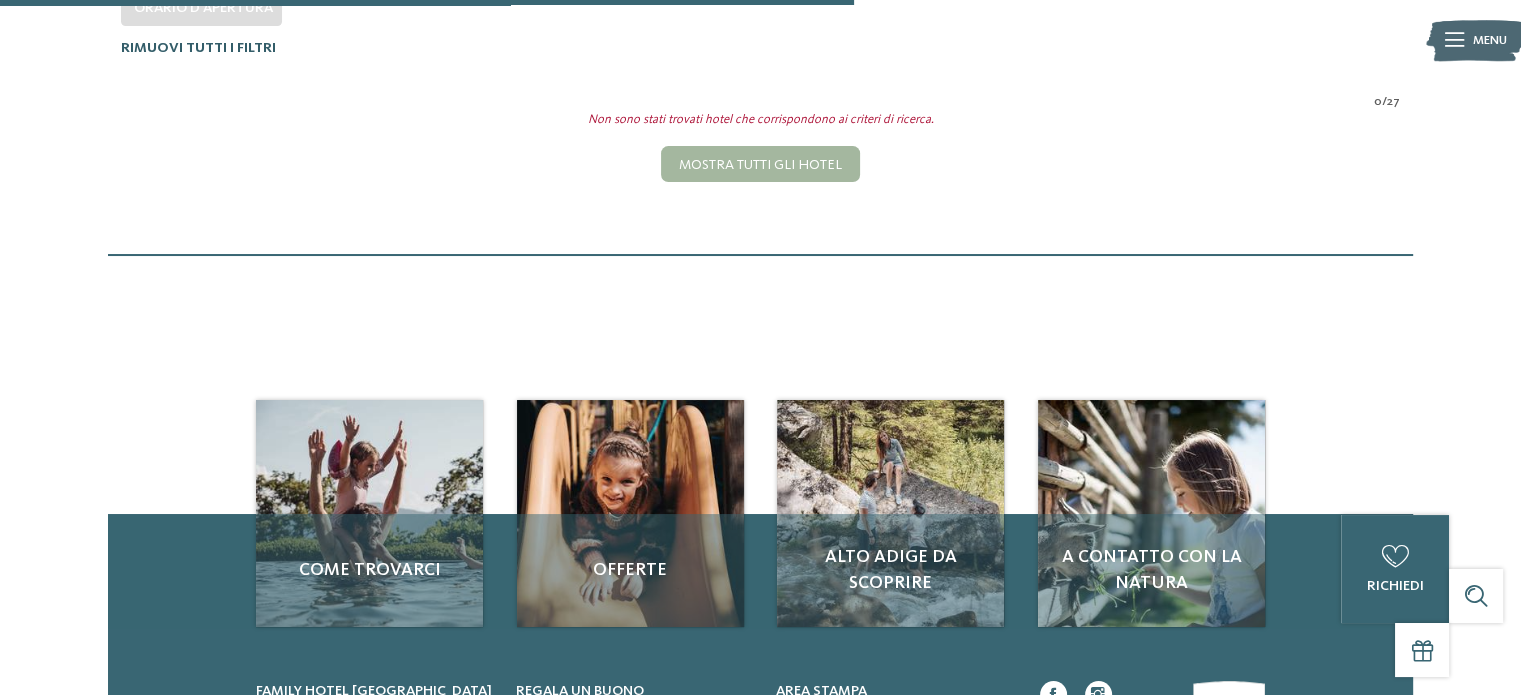 click on "Rimuovi tutti i filtri" at bounding box center [198, 48] 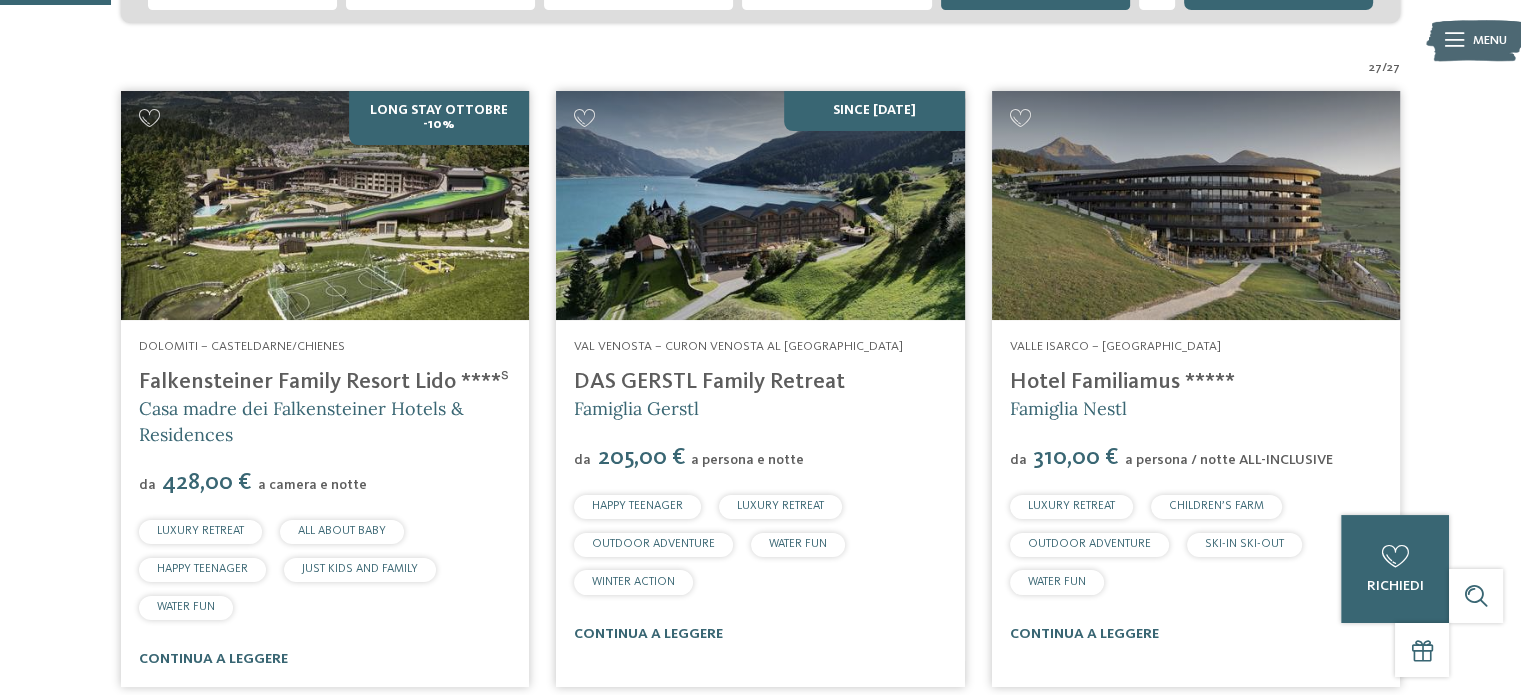 scroll, scrollTop: 470, scrollLeft: 0, axis: vertical 